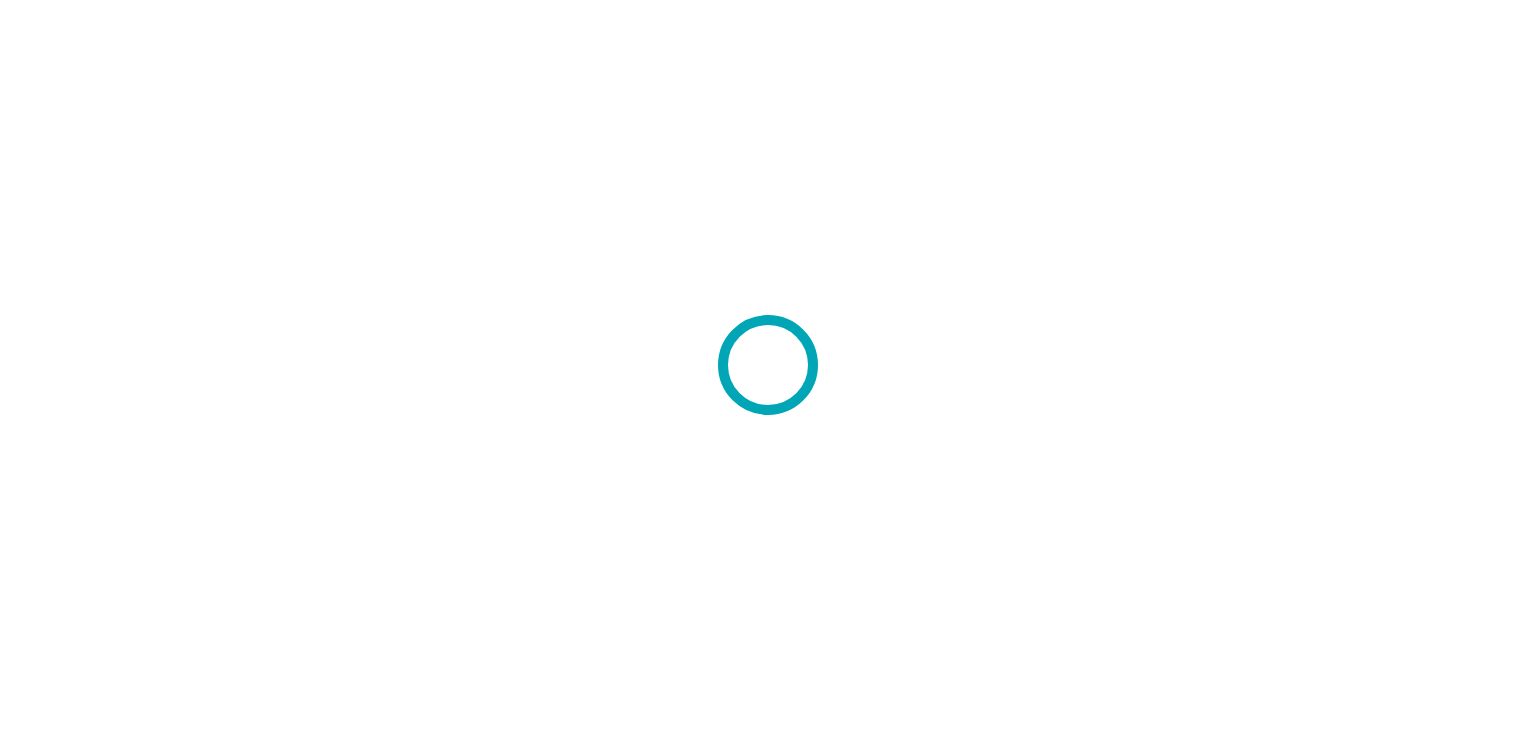 scroll, scrollTop: 0, scrollLeft: 0, axis: both 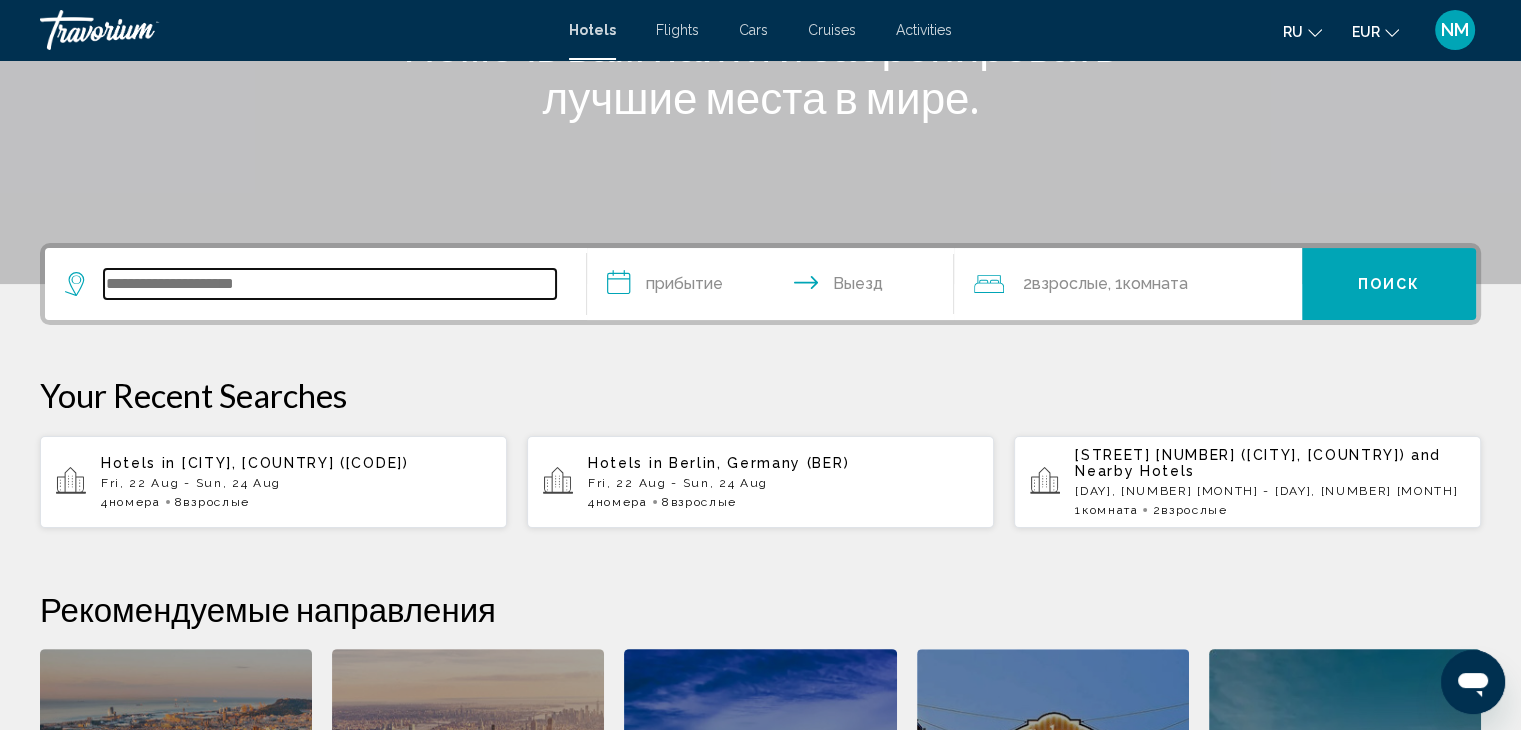 click at bounding box center (330, 284) 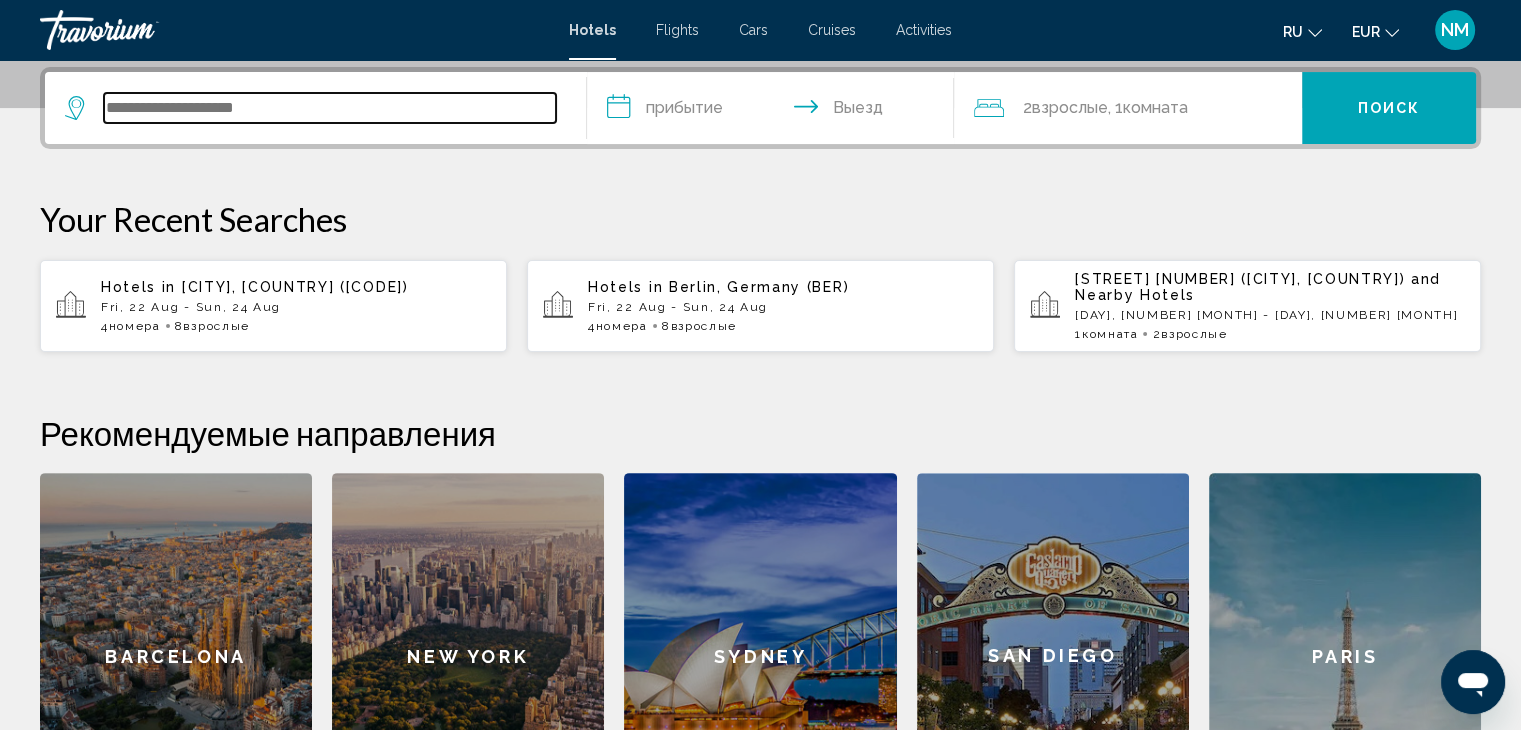 scroll, scrollTop: 493, scrollLeft: 0, axis: vertical 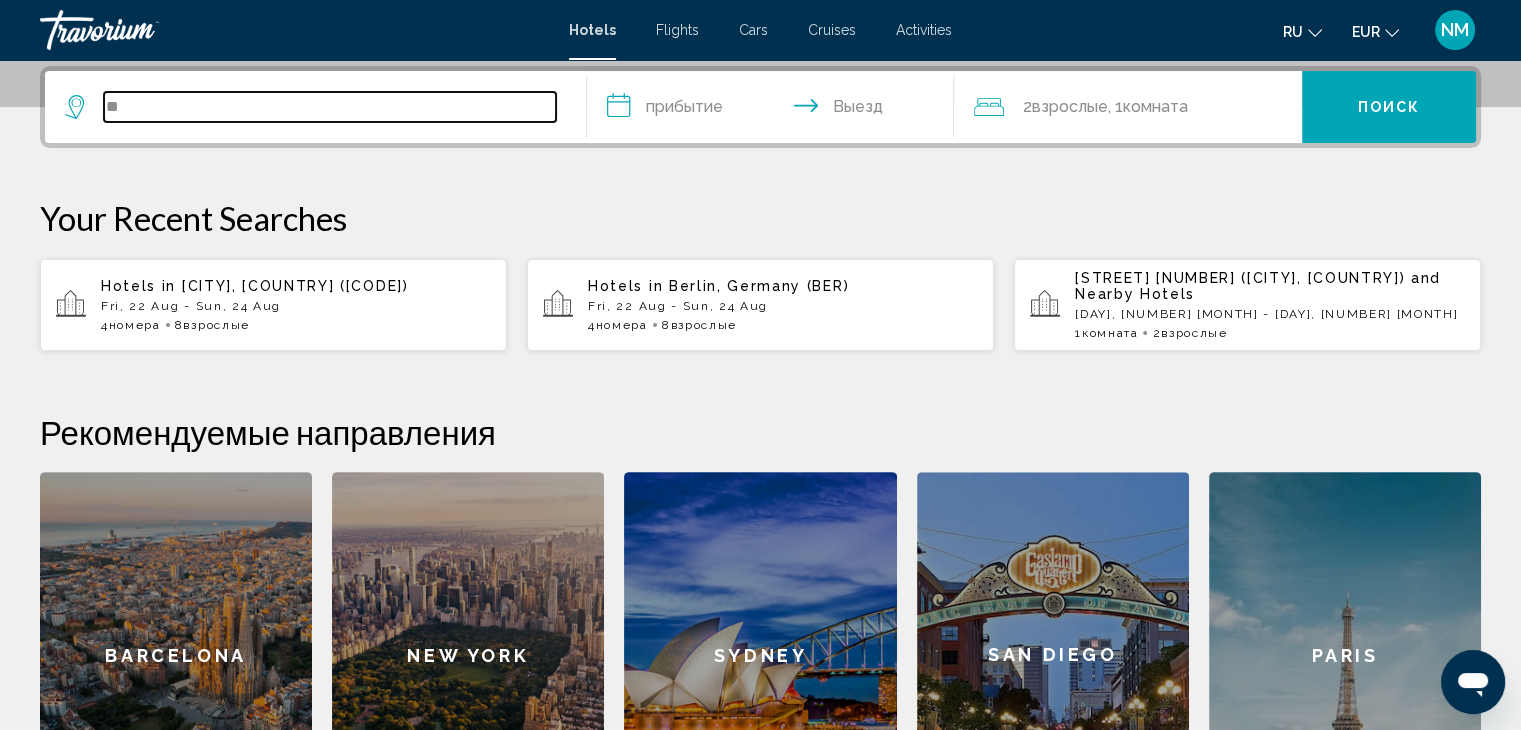 type on "*" 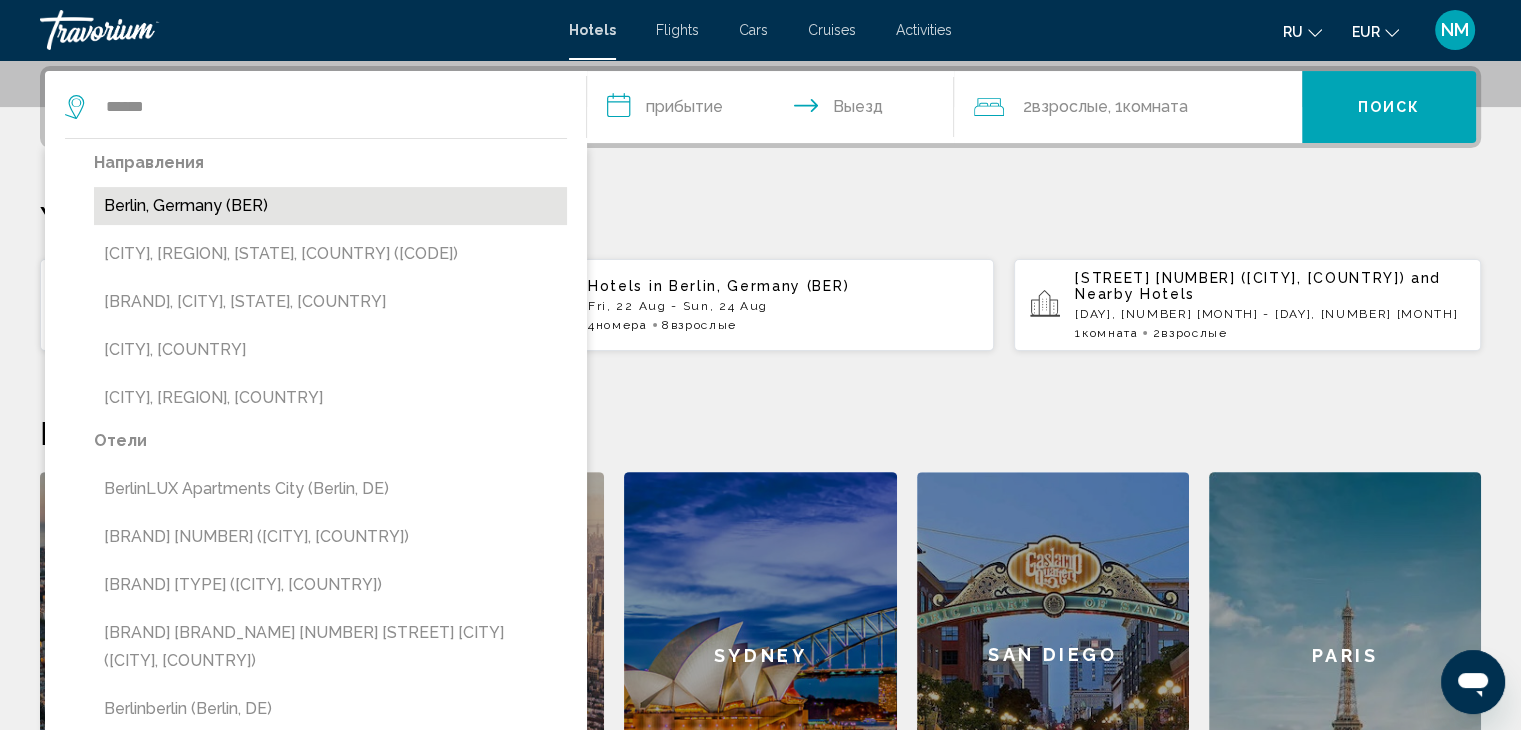 click on "Berlin, Germany (BER)" at bounding box center (330, 206) 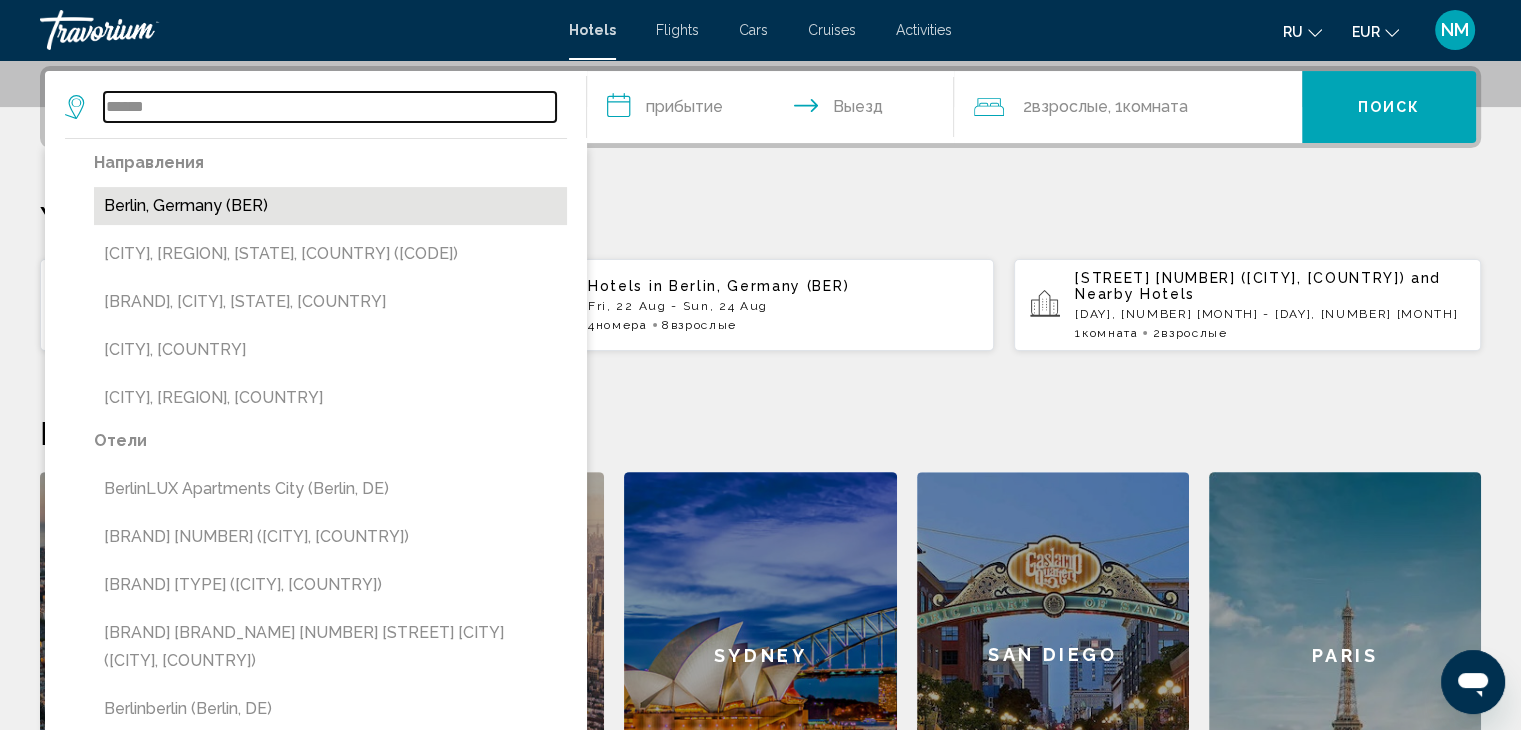 type on "**********" 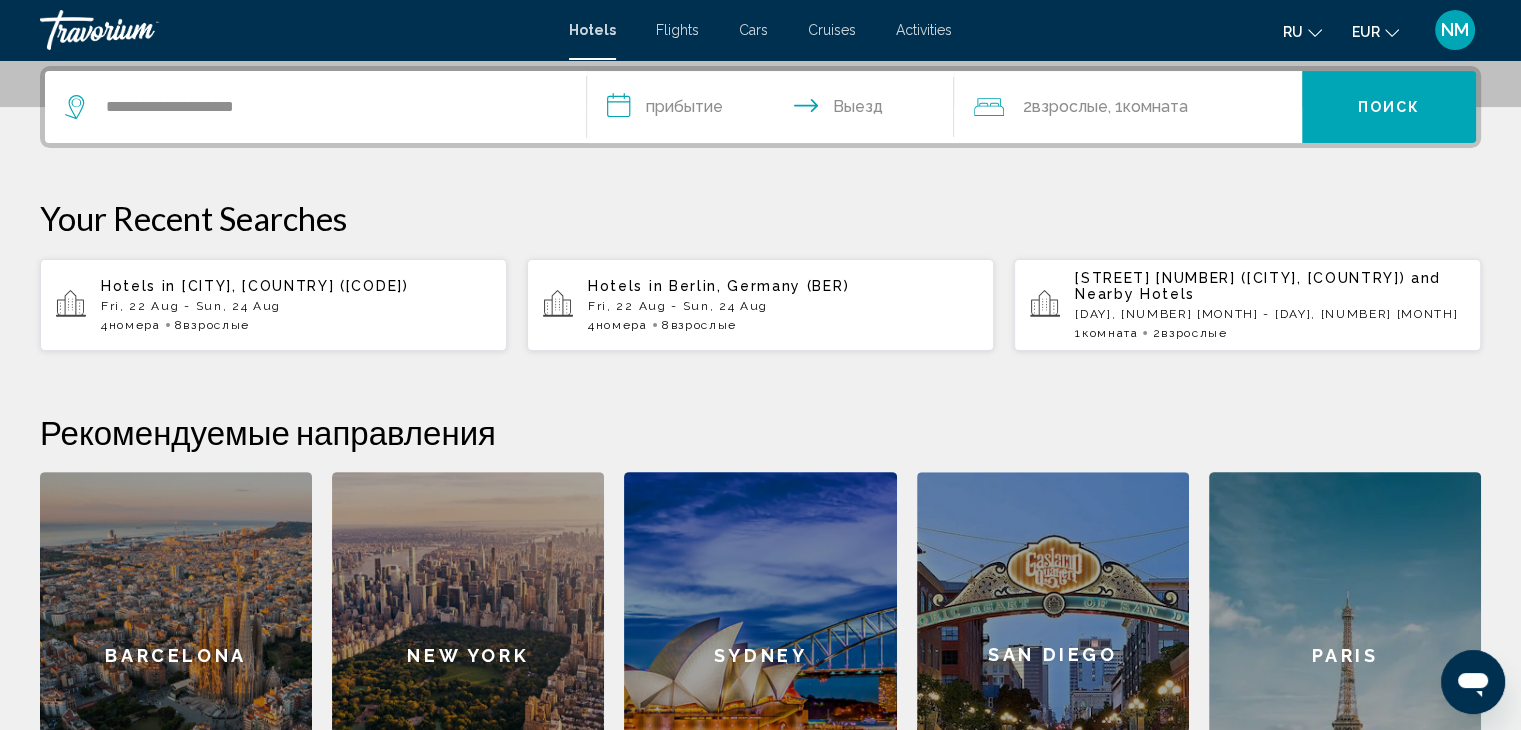 click on "**********" at bounding box center (775, 110) 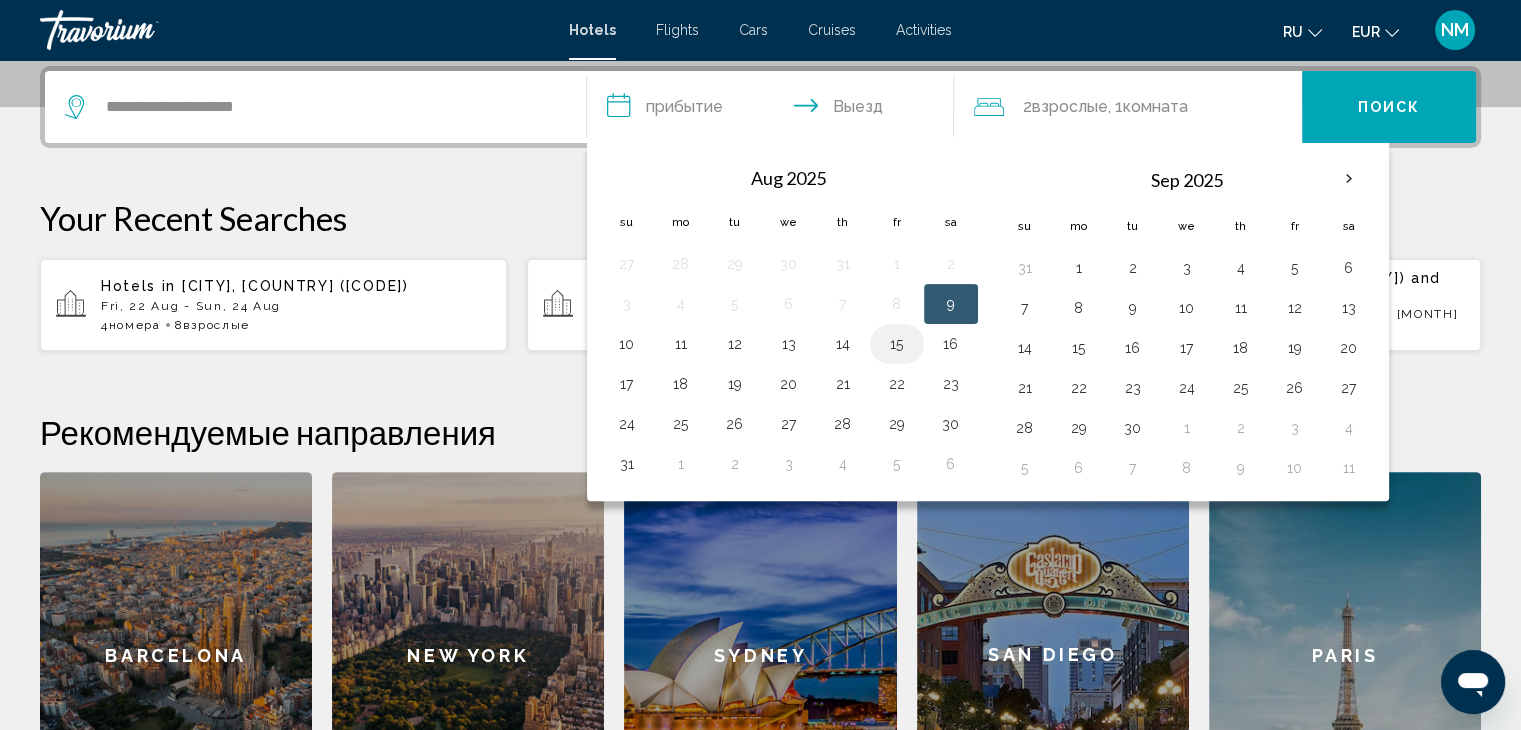 click on "15" at bounding box center (897, 344) 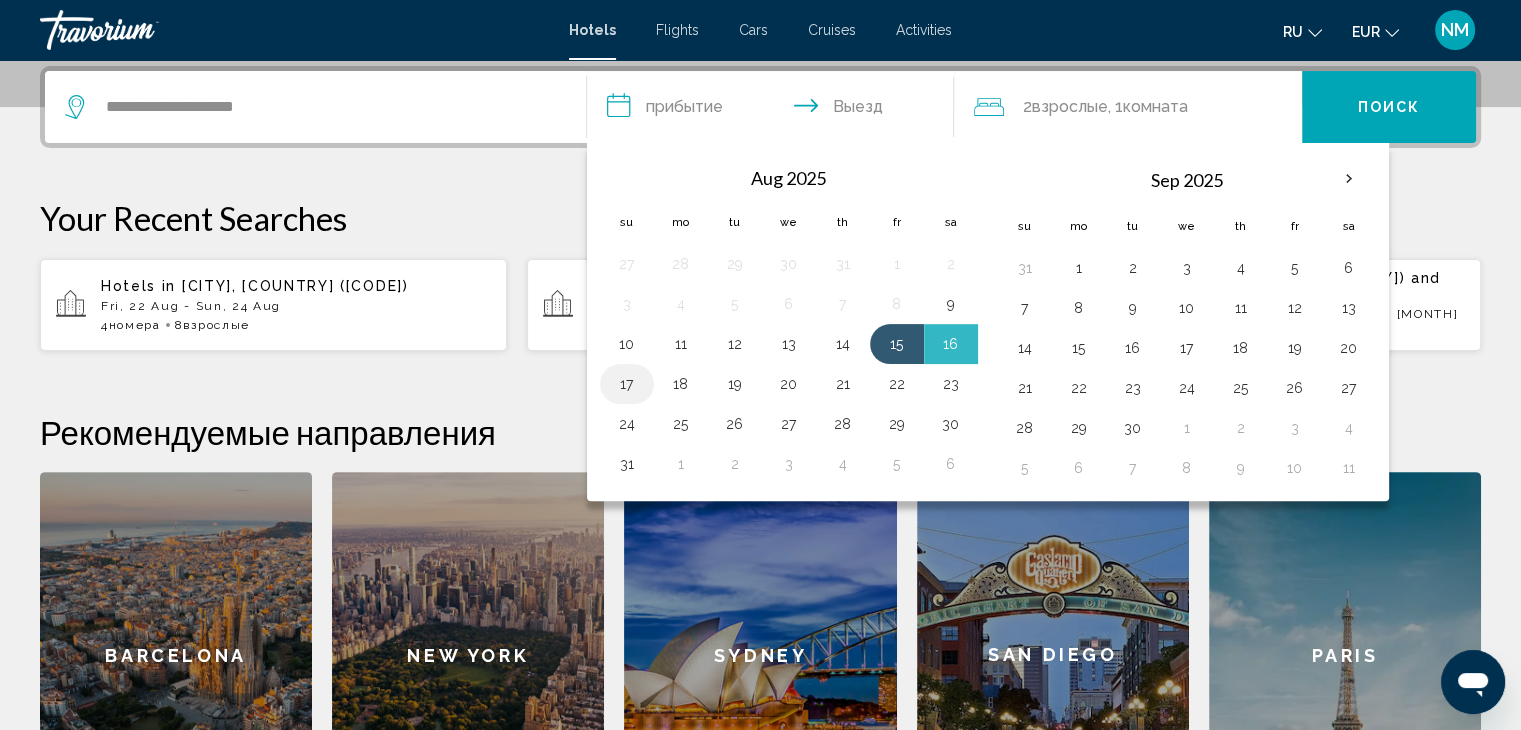 click on "17" at bounding box center (627, 384) 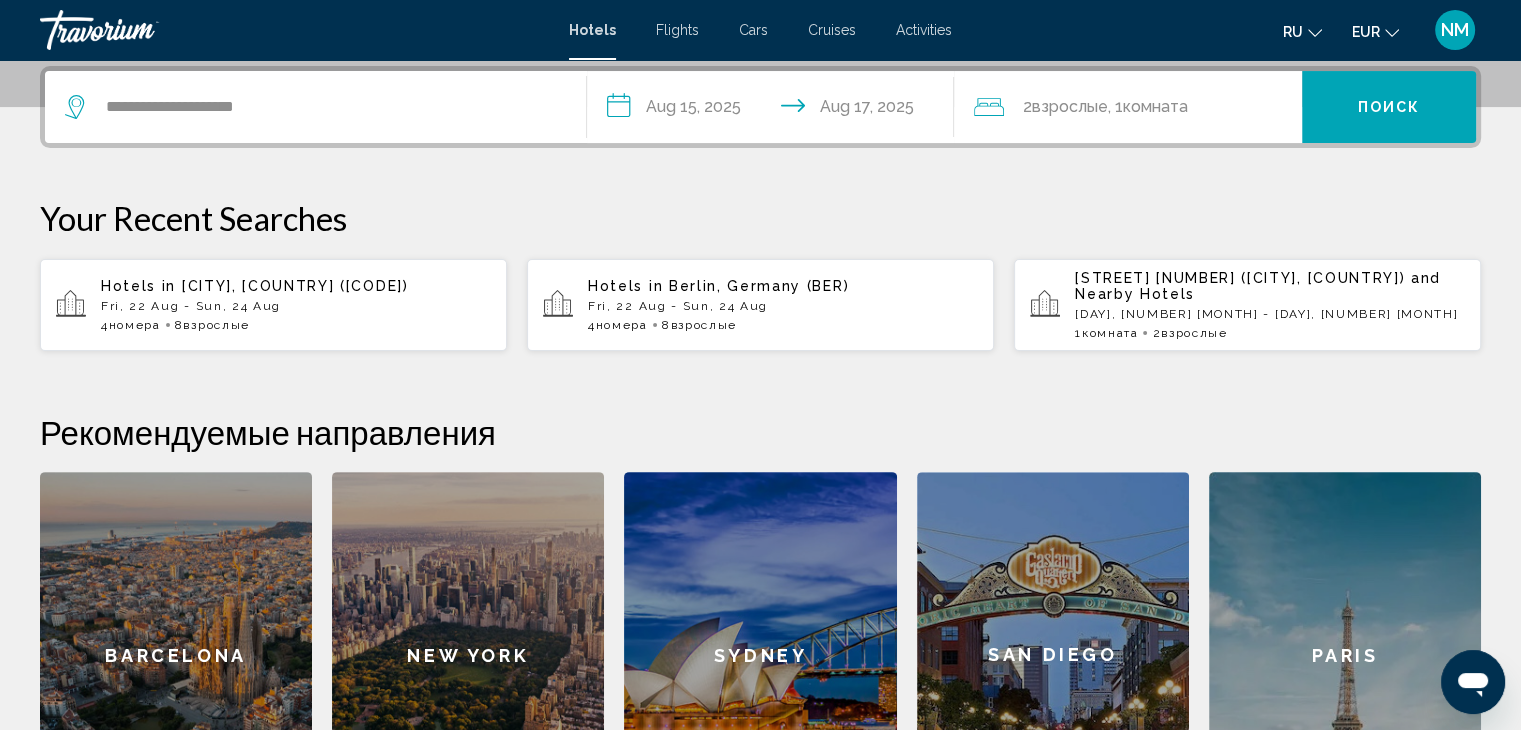 click on "2  Взрослый Взрослые , 1  Комната номера" 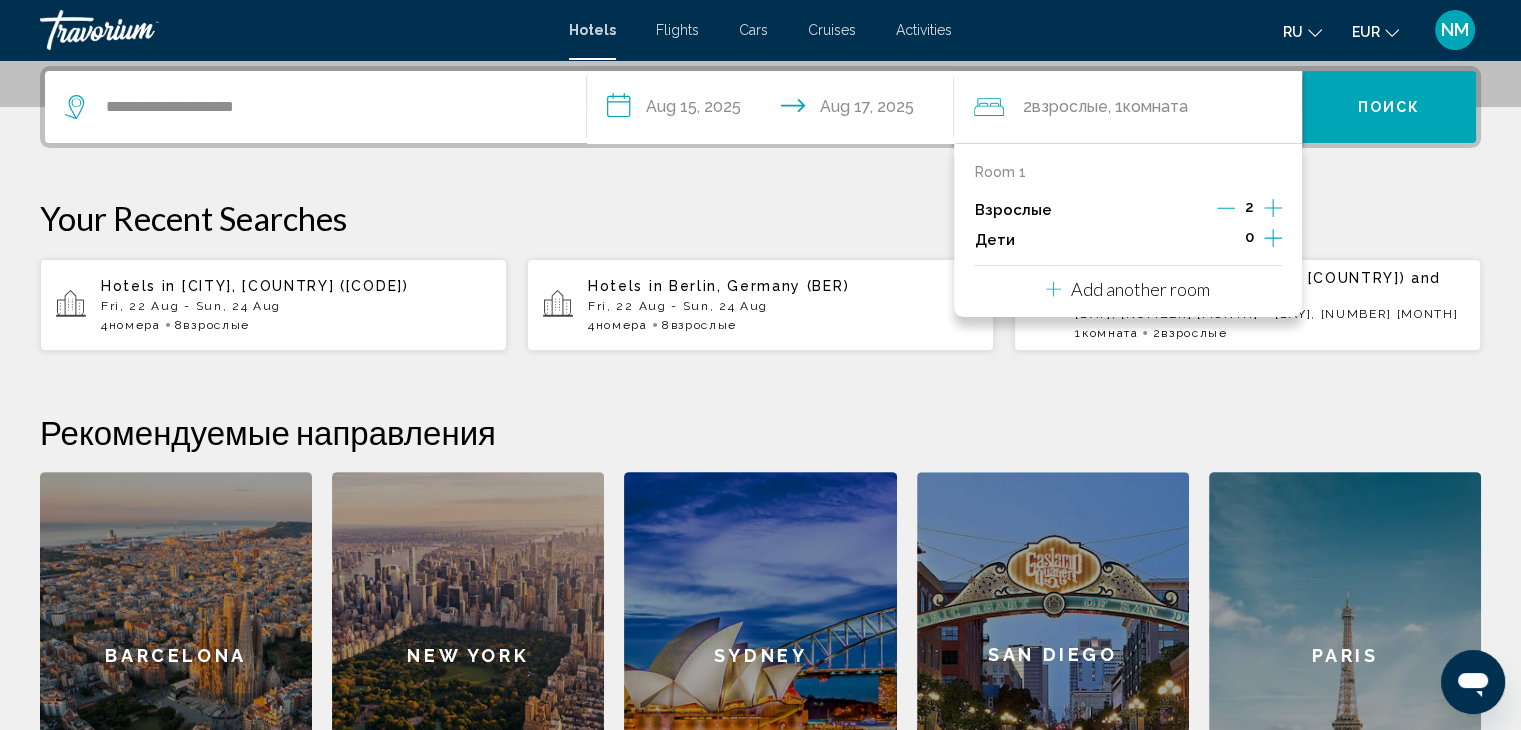 click 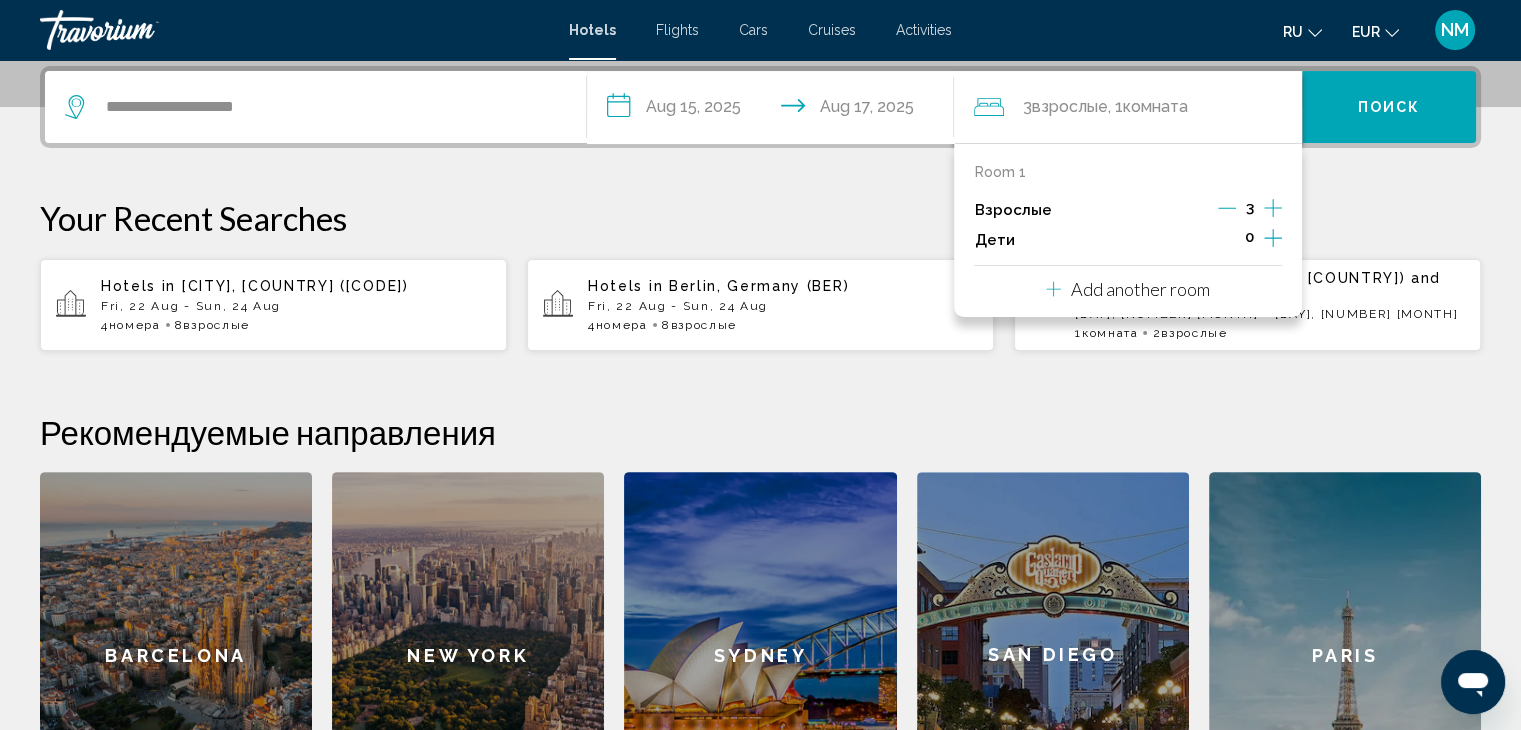 click 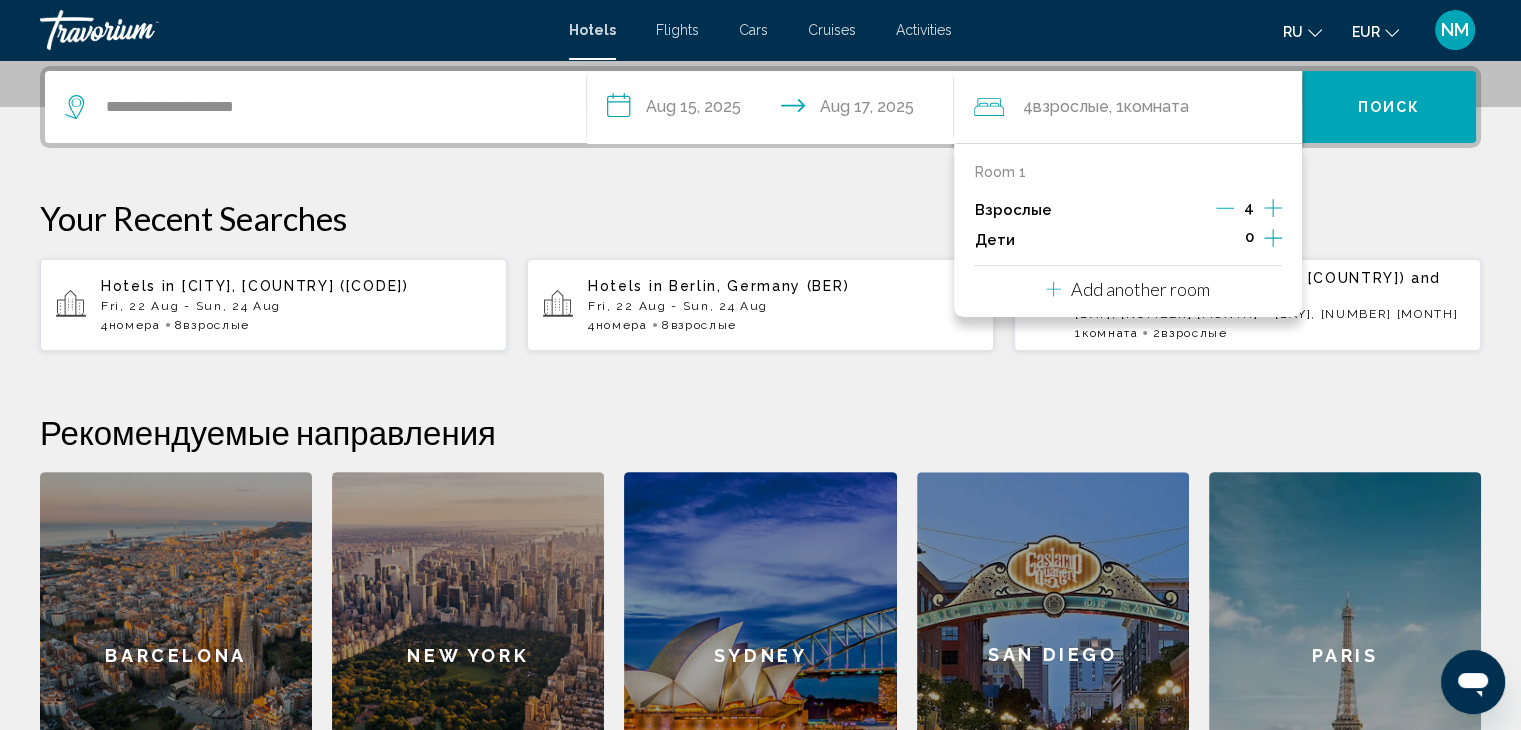 click on "Add another room" at bounding box center (1140, 289) 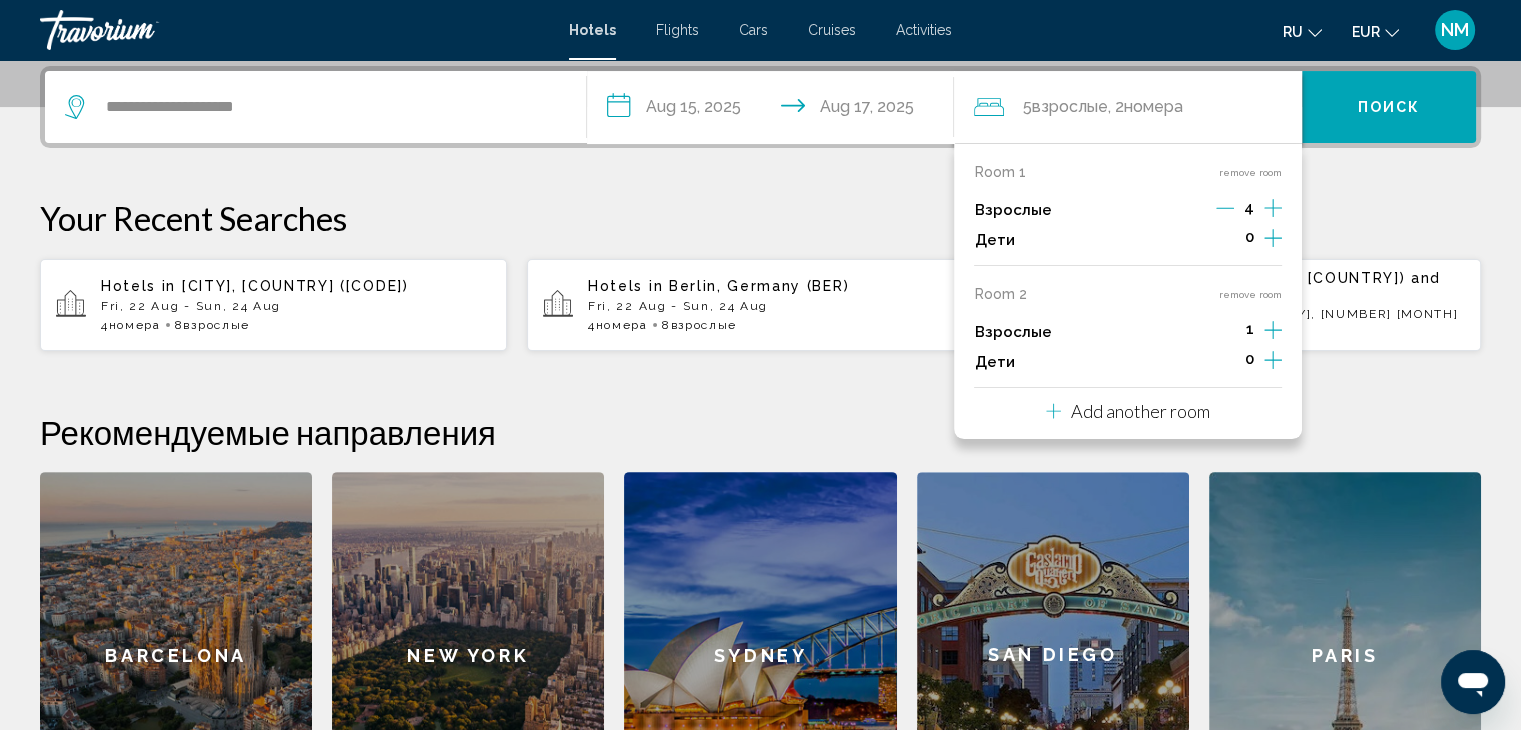 click 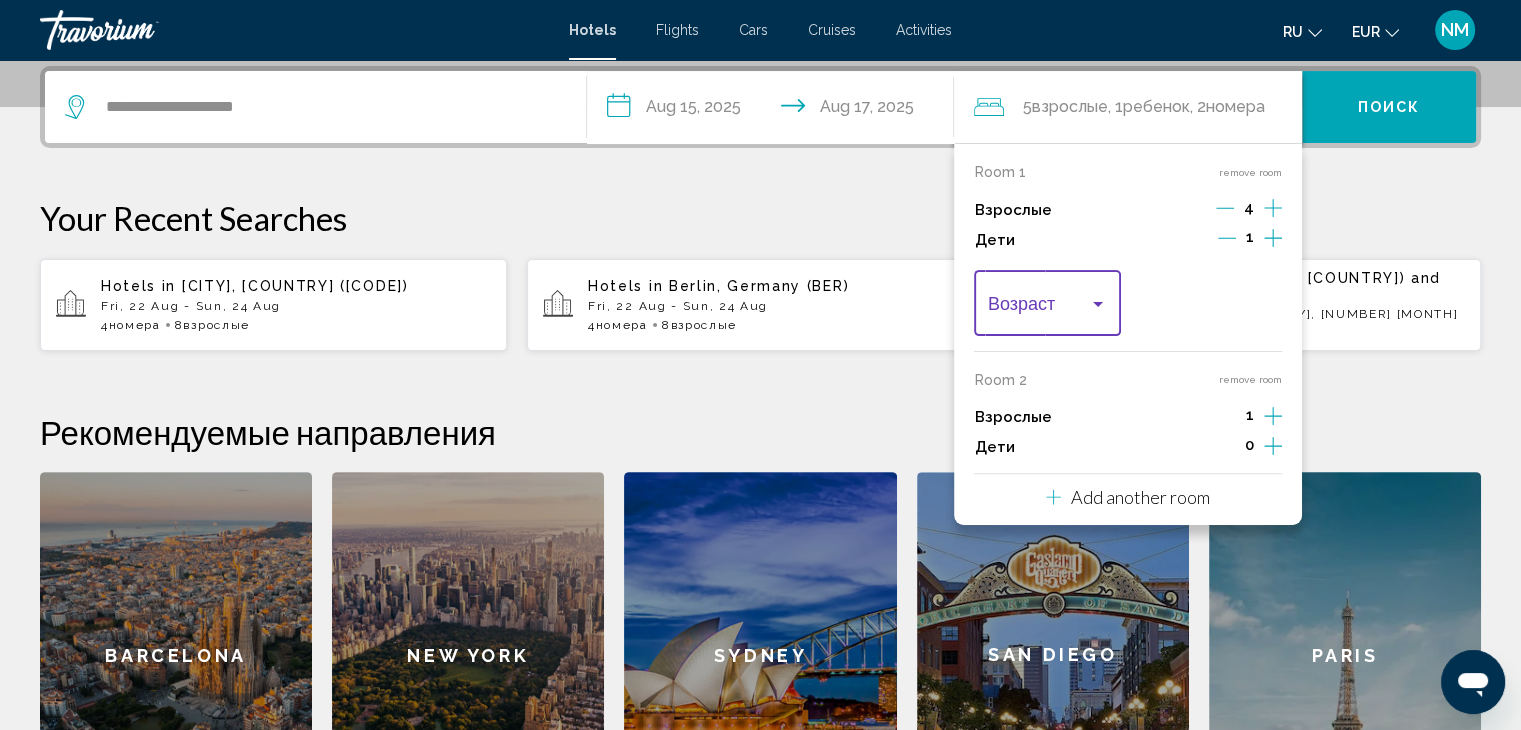 click at bounding box center [1098, 304] 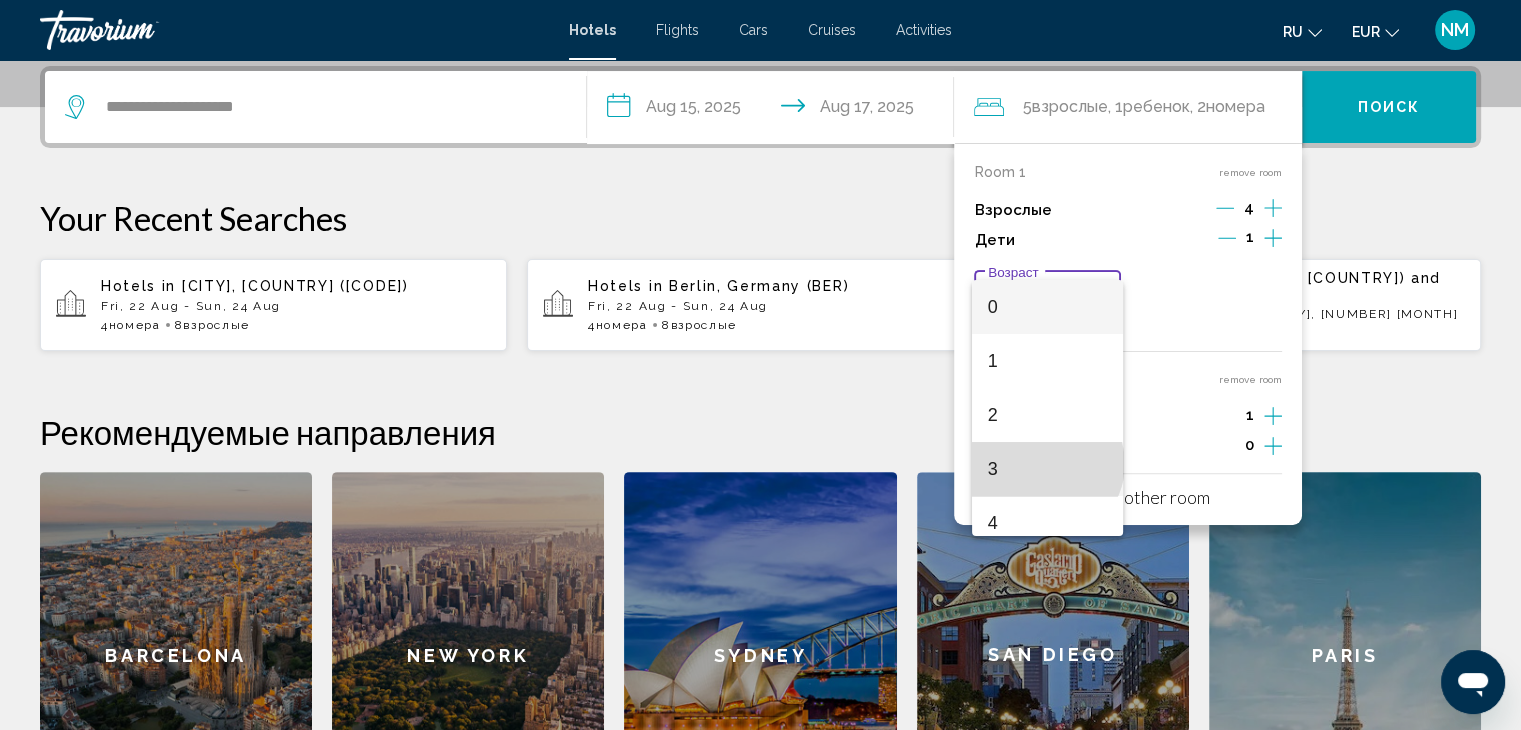 click on "3" at bounding box center [1047, 469] 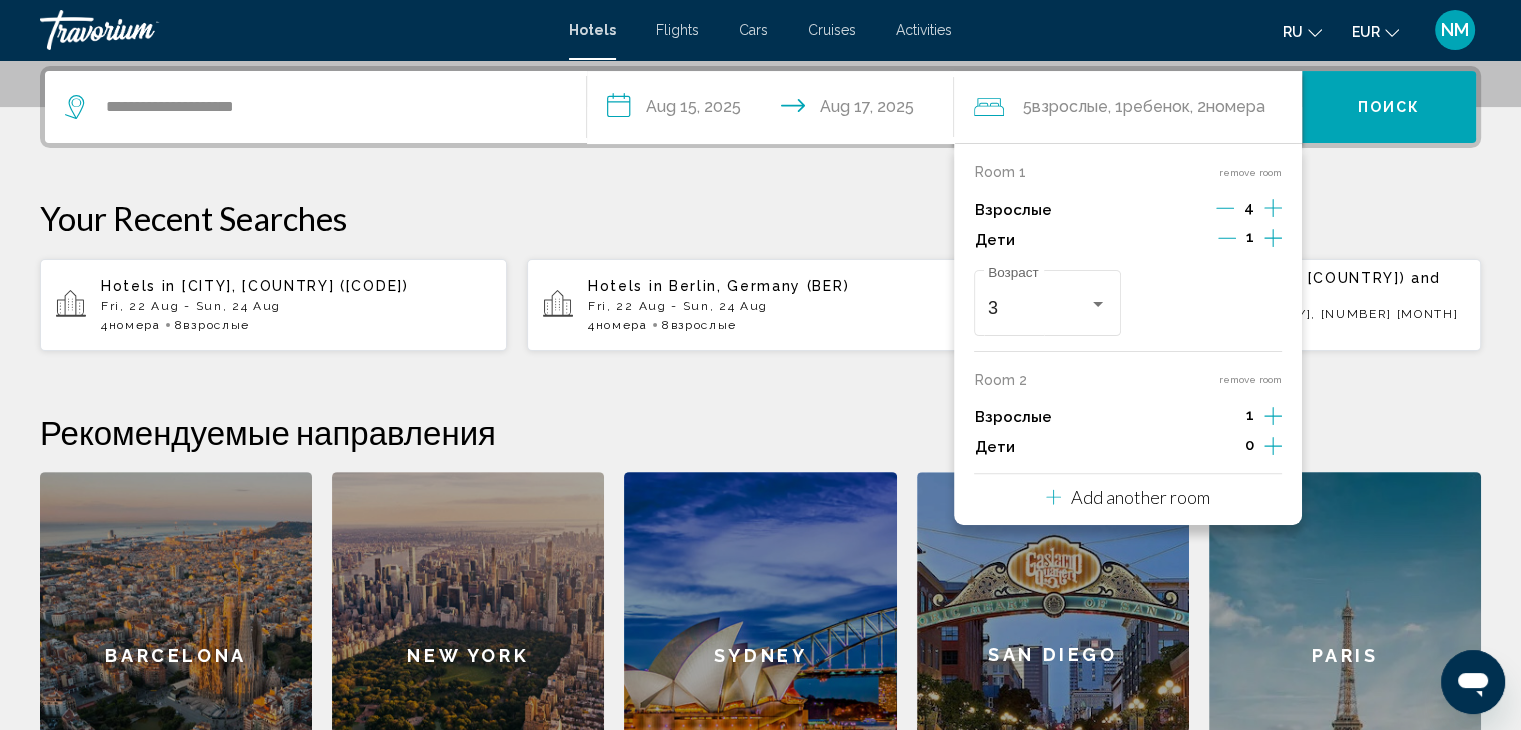 click 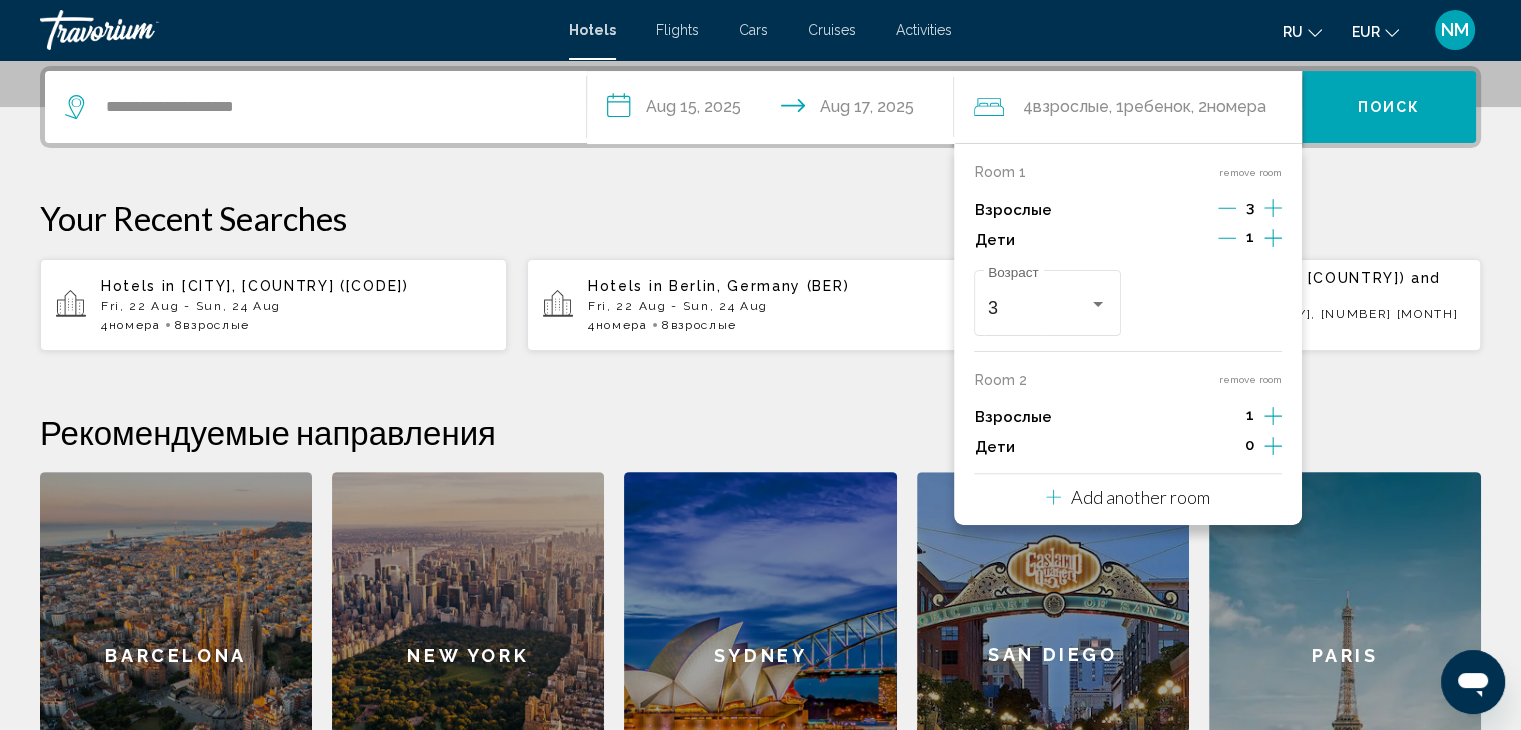click 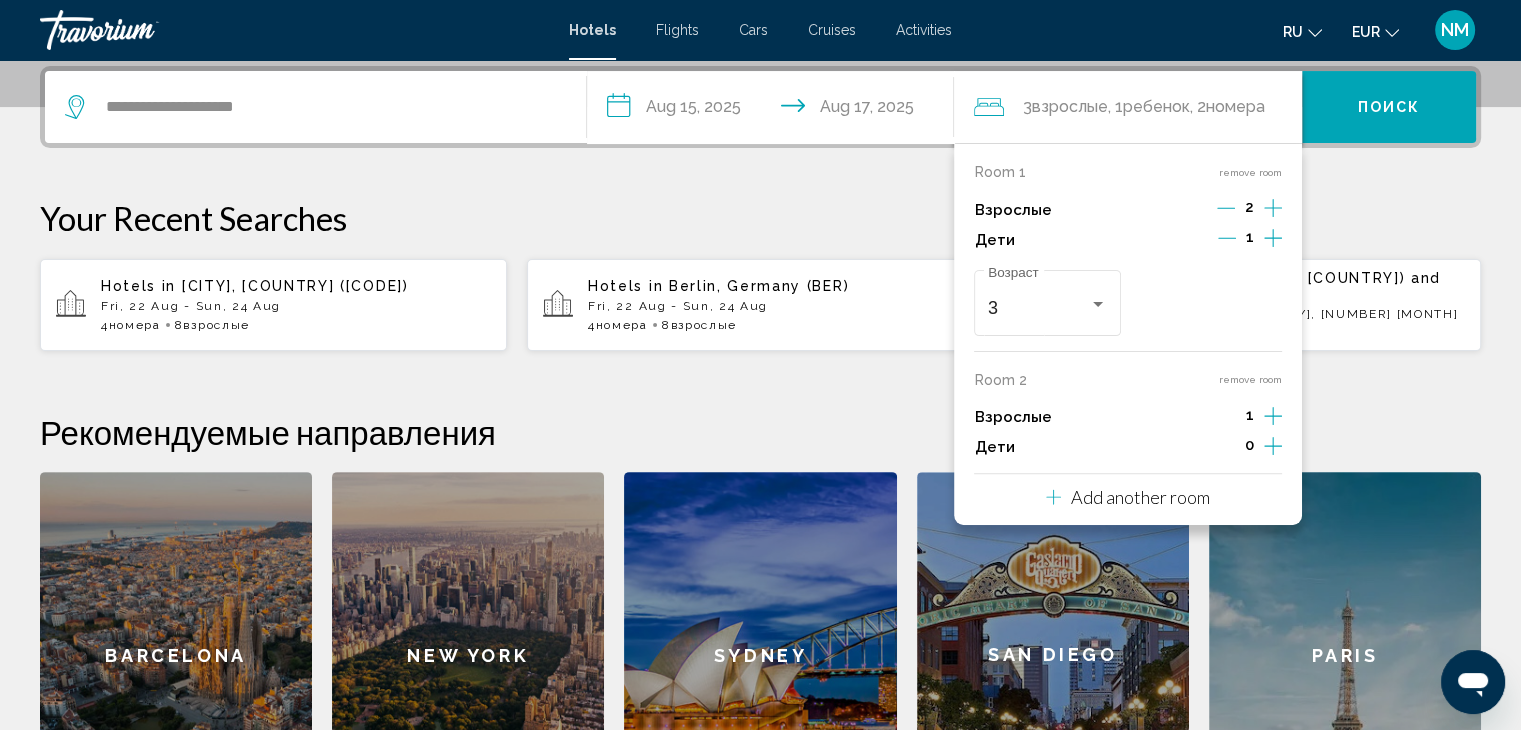 click 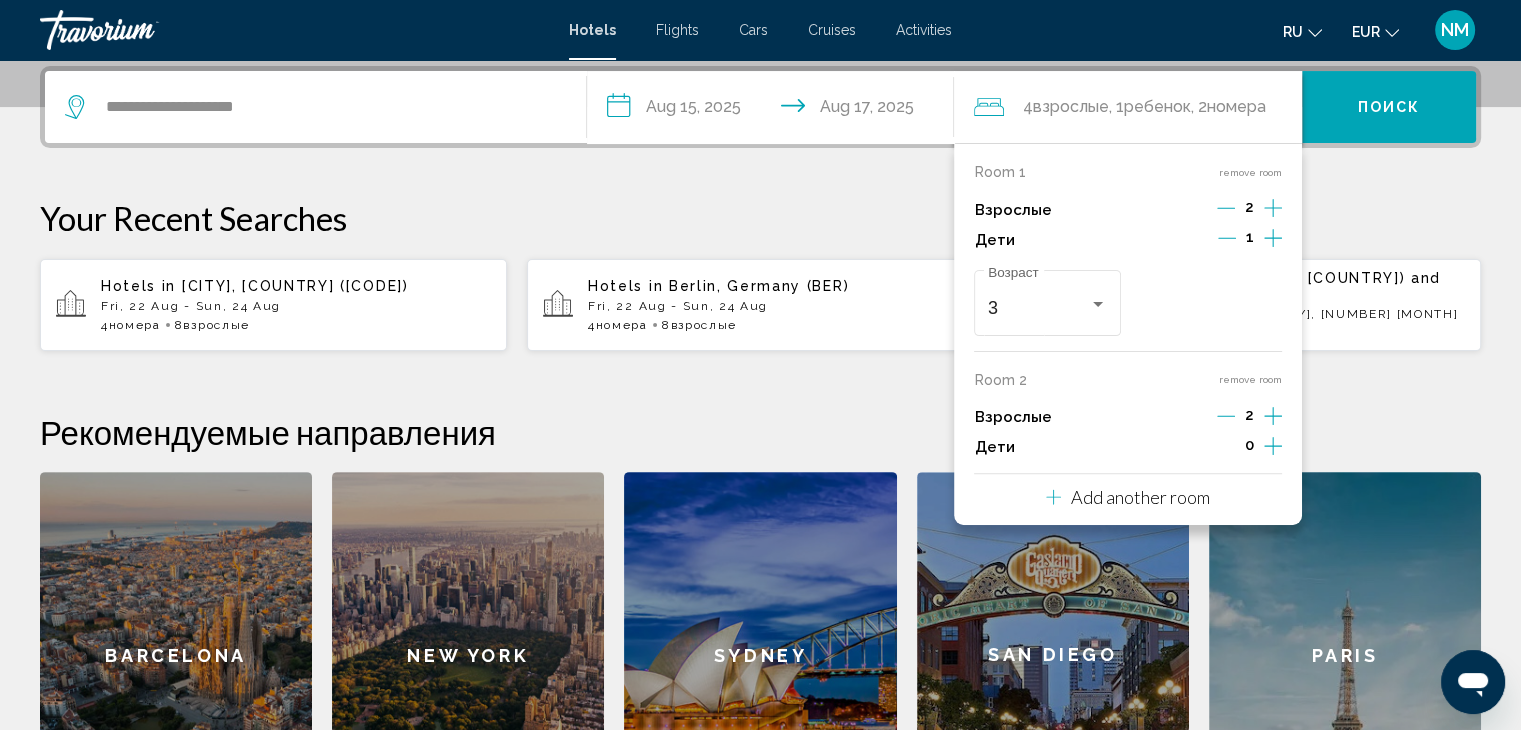 click on "**********" at bounding box center (760, 452) 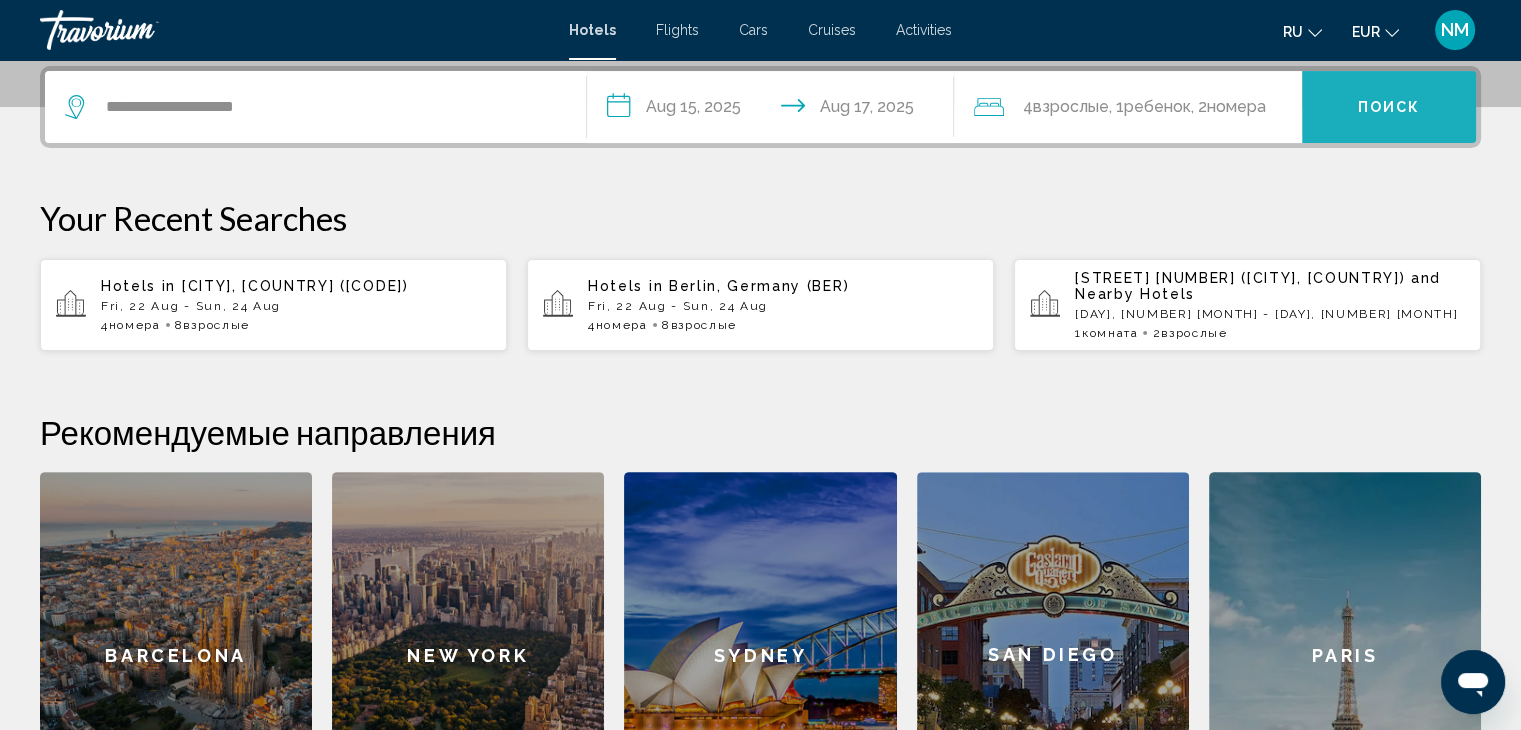 click on "Поиск" at bounding box center [1389, 107] 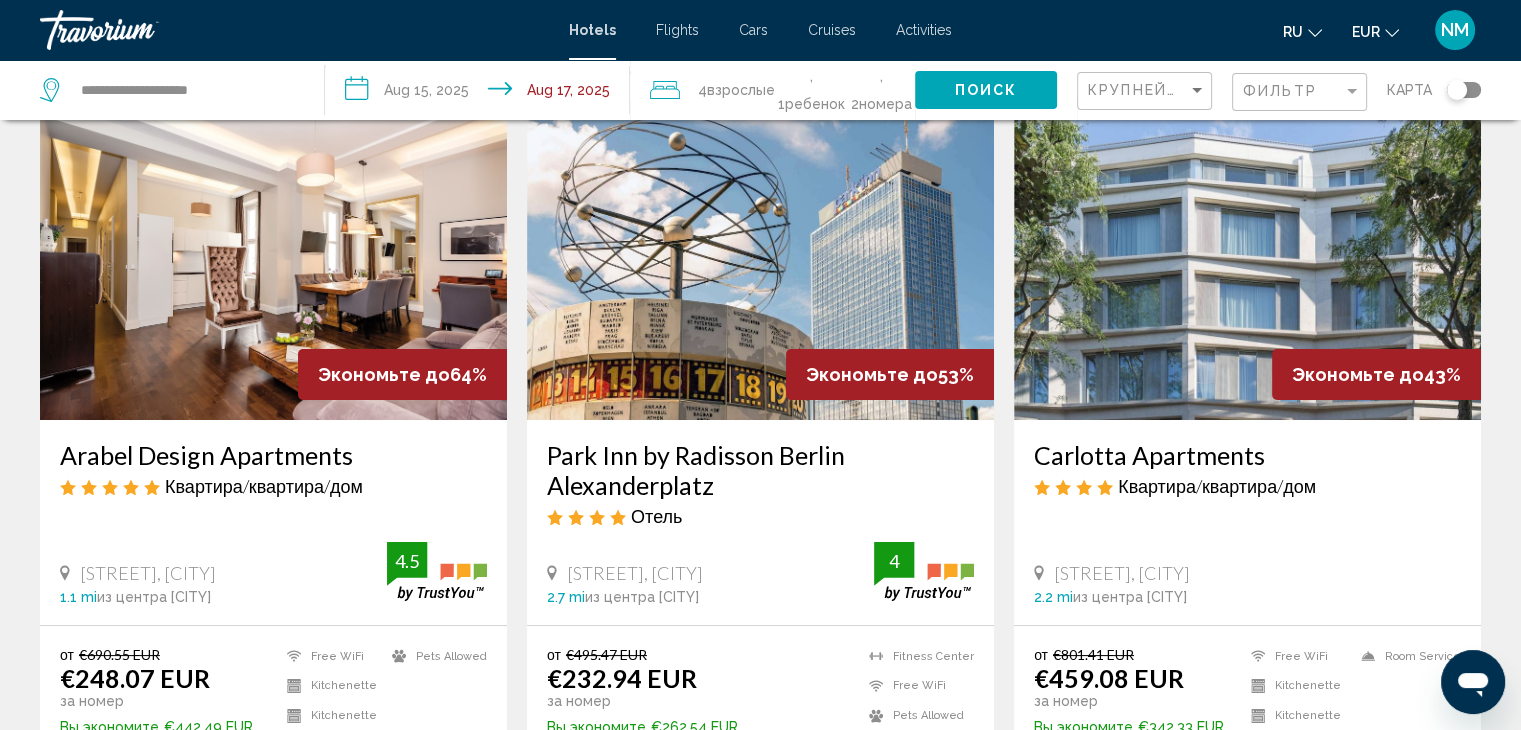 scroll, scrollTop: 77, scrollLeft: 0, axis: vertical 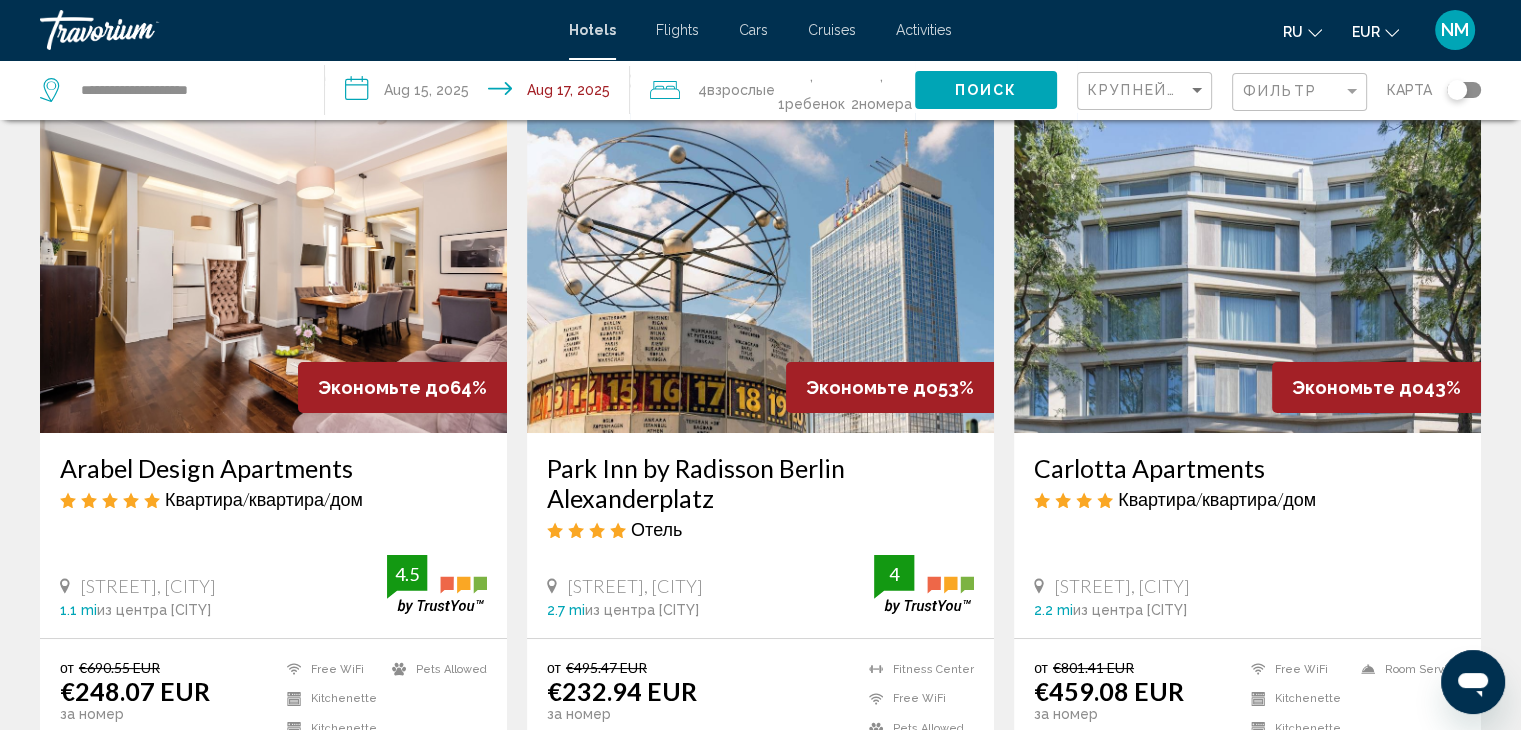 click at bounding box center (273, 273) 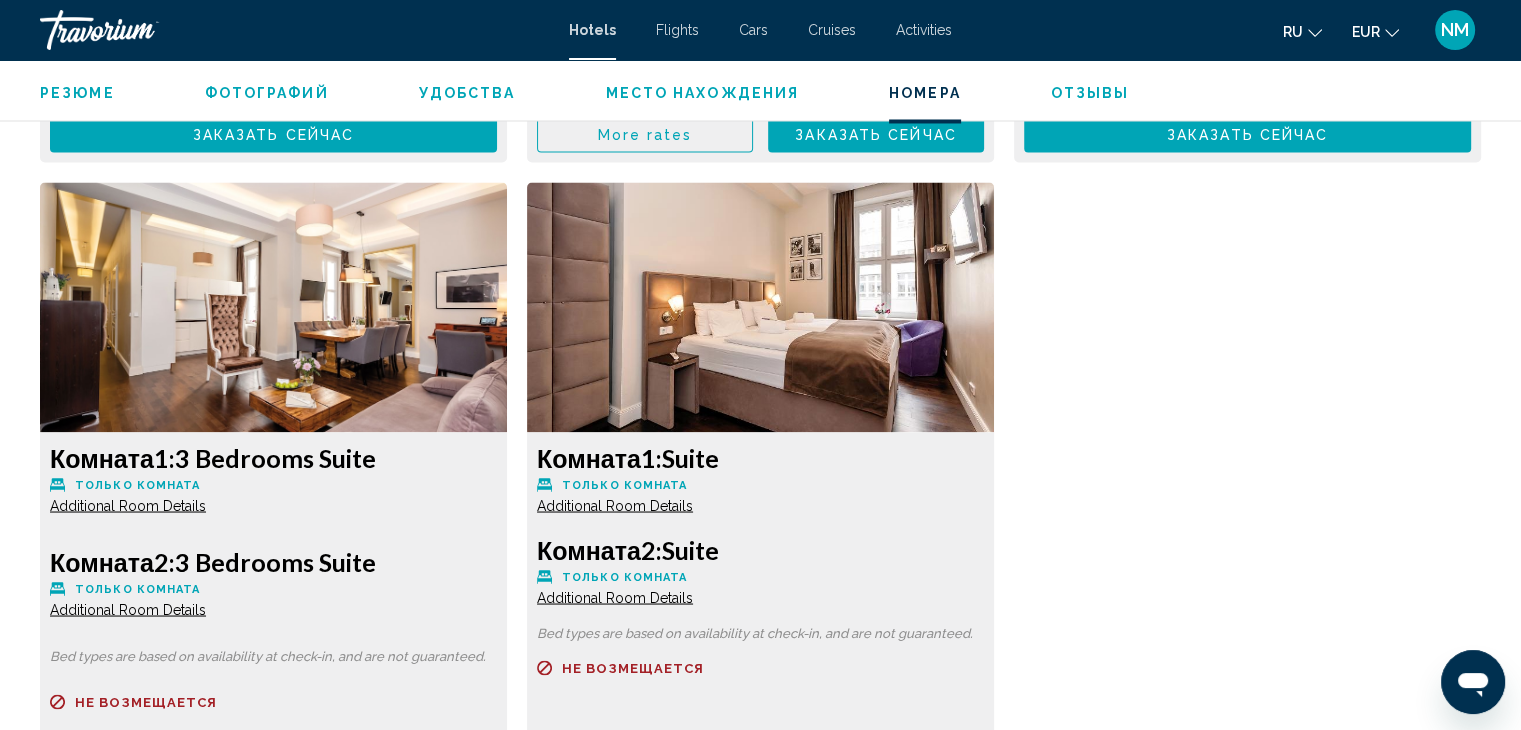 scroll, scrollTop: 3496, scrollLeft: 0, axis: vertical 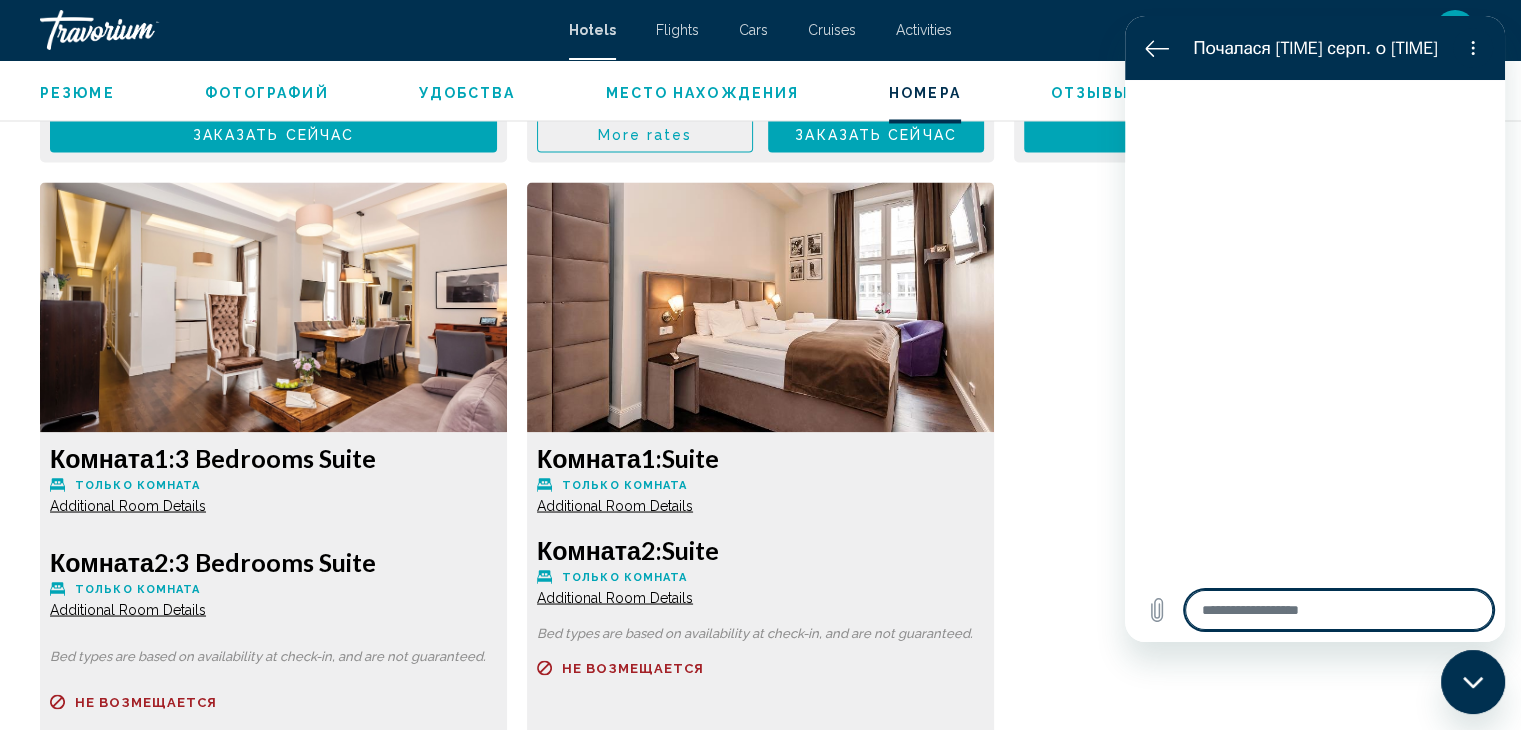 type on "*" 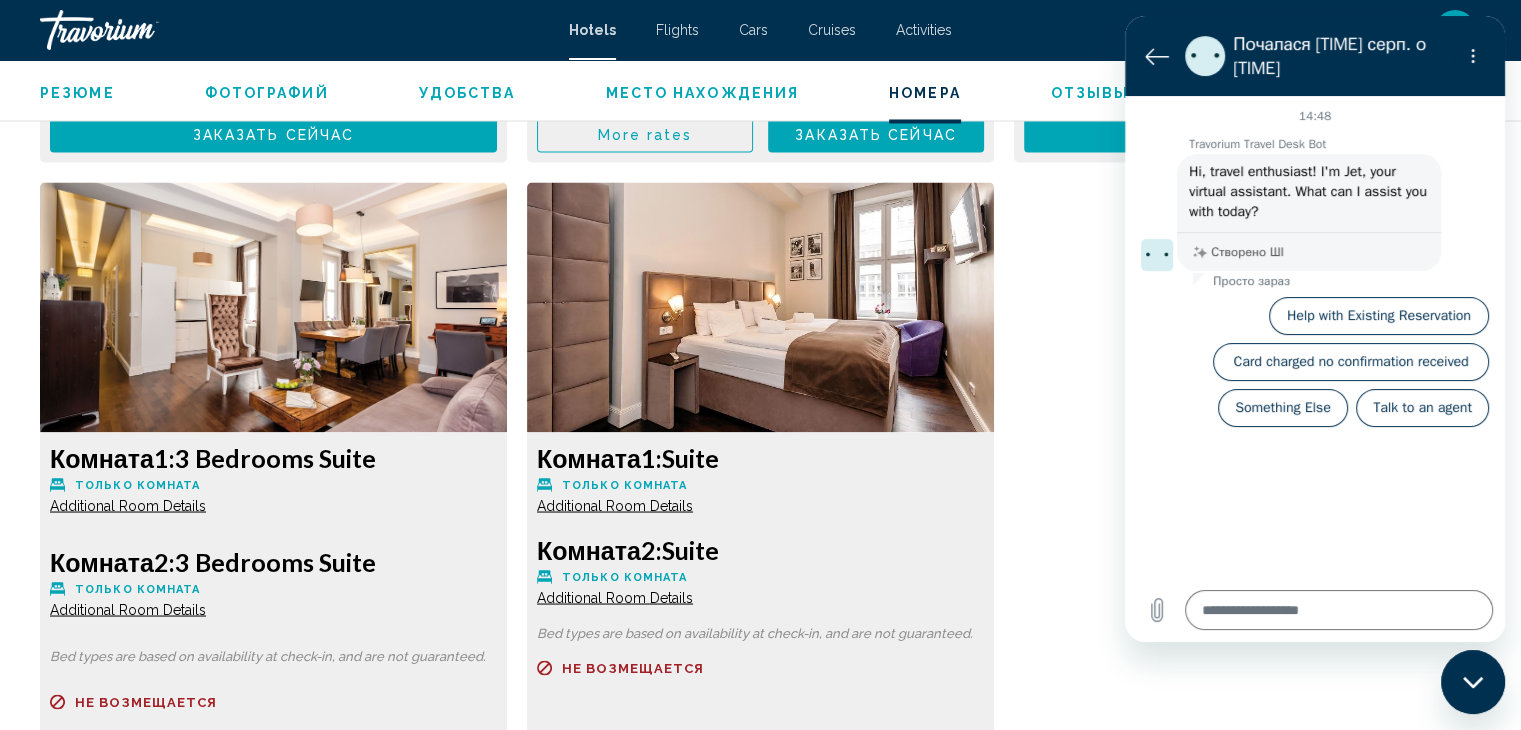 click on "Комната  1:  Studio
Только комната Additional Room Details Комната  2:  Studio
Только комната Additional Room Details Bed types are based on availability at check-in, and are not guaranteed.
возвращаемый
Не возмещается
Не возмещается     Розничная цена  €690.55 EUR  Вы экономите  €442.49 EUR  64%  когда вы выкупаете    участник  €248.07 EUR  за номер  €496.13 EUR  для 2 номеров 29.02 EUR  Налоги включены
Общая сумма к оплате в отеле : €16.66 EUR  Вы зарабатываете  1,733 Баллы лояльности  Заказать сейчас Больше недоступно Комната  1:  Superior Apartment
Только комната  2:" at bounding box center (760, 161) 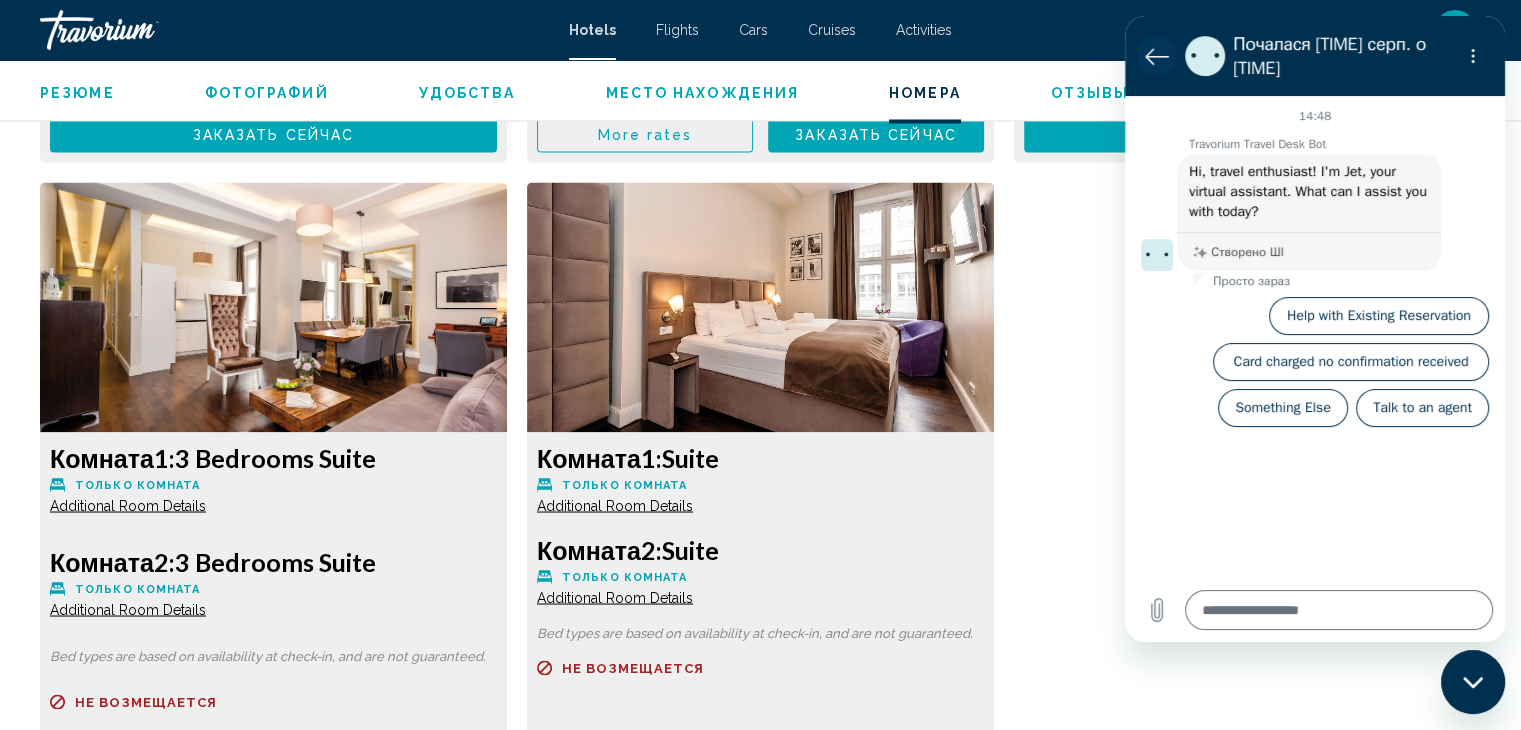 click 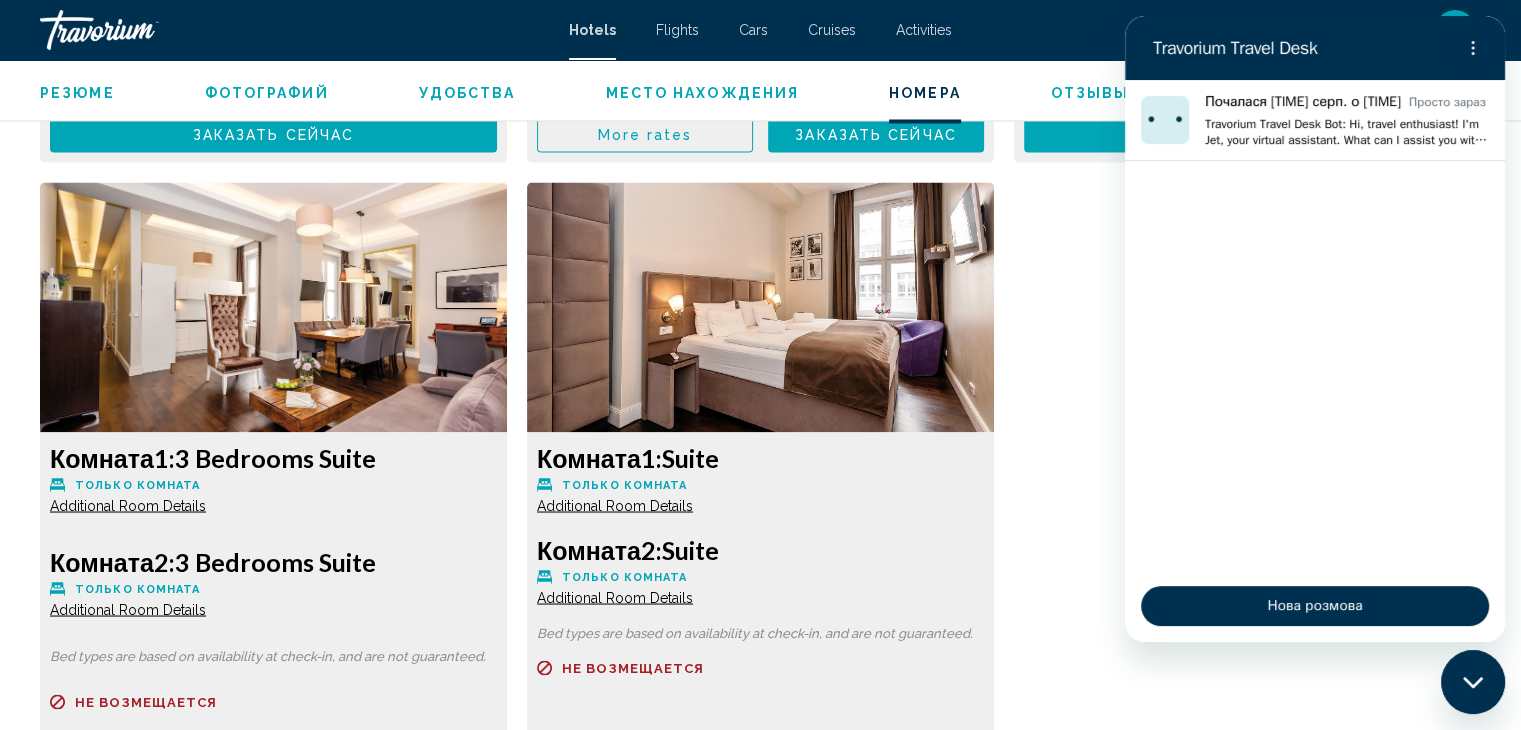 click at bounding box center [1473, 682] 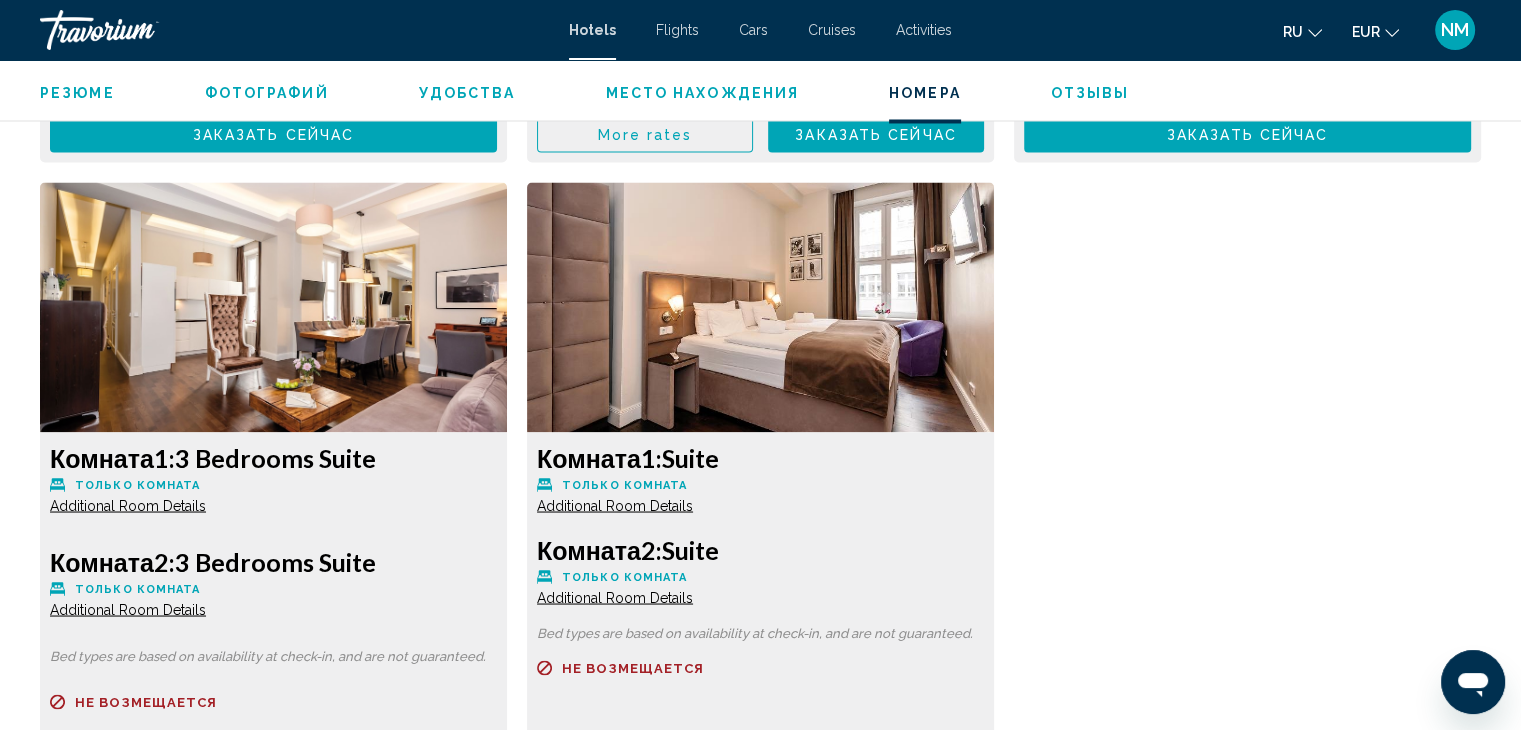 click on "Activities" at bounding box center (924, 30) 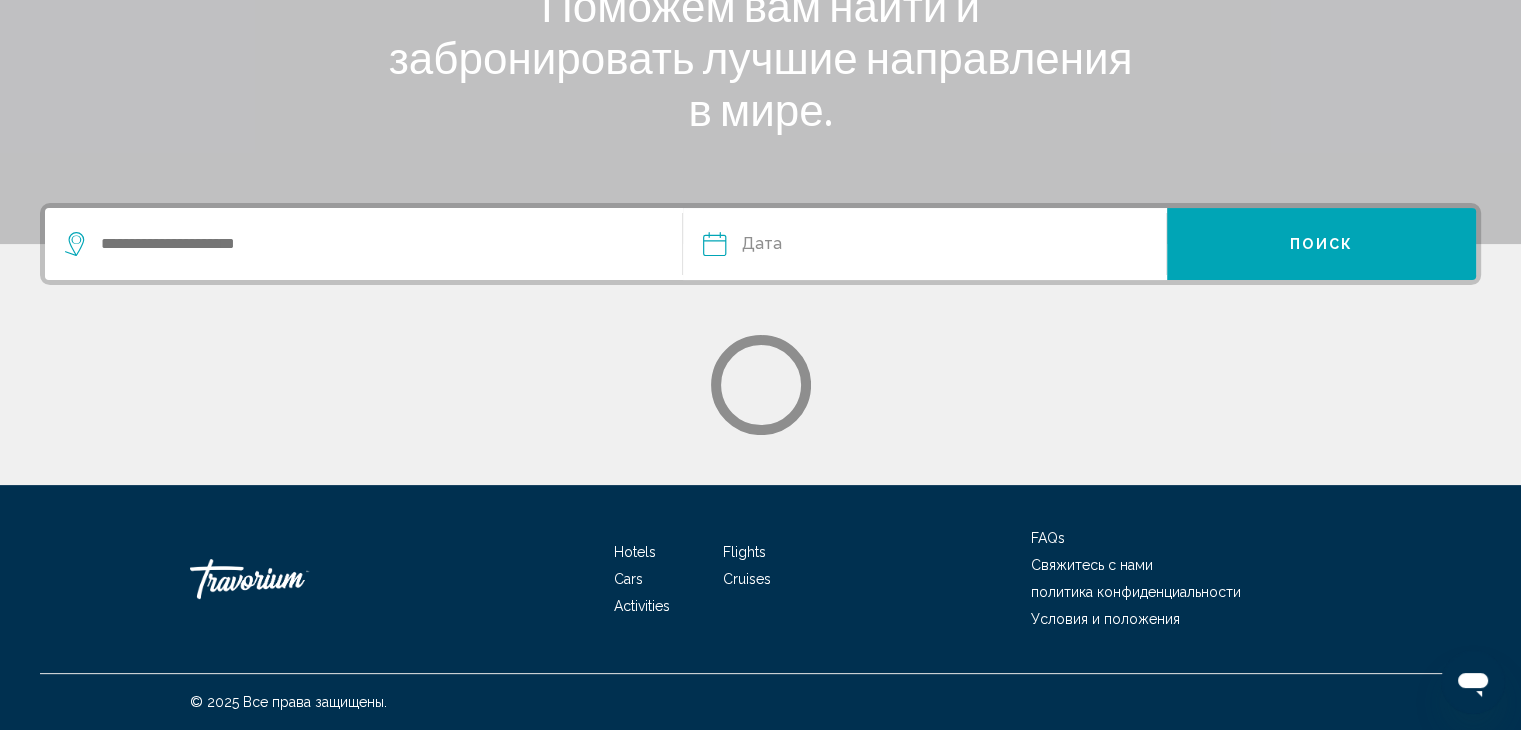 scroll, scrollTop: 0, scrollLeft: 0, axis: both 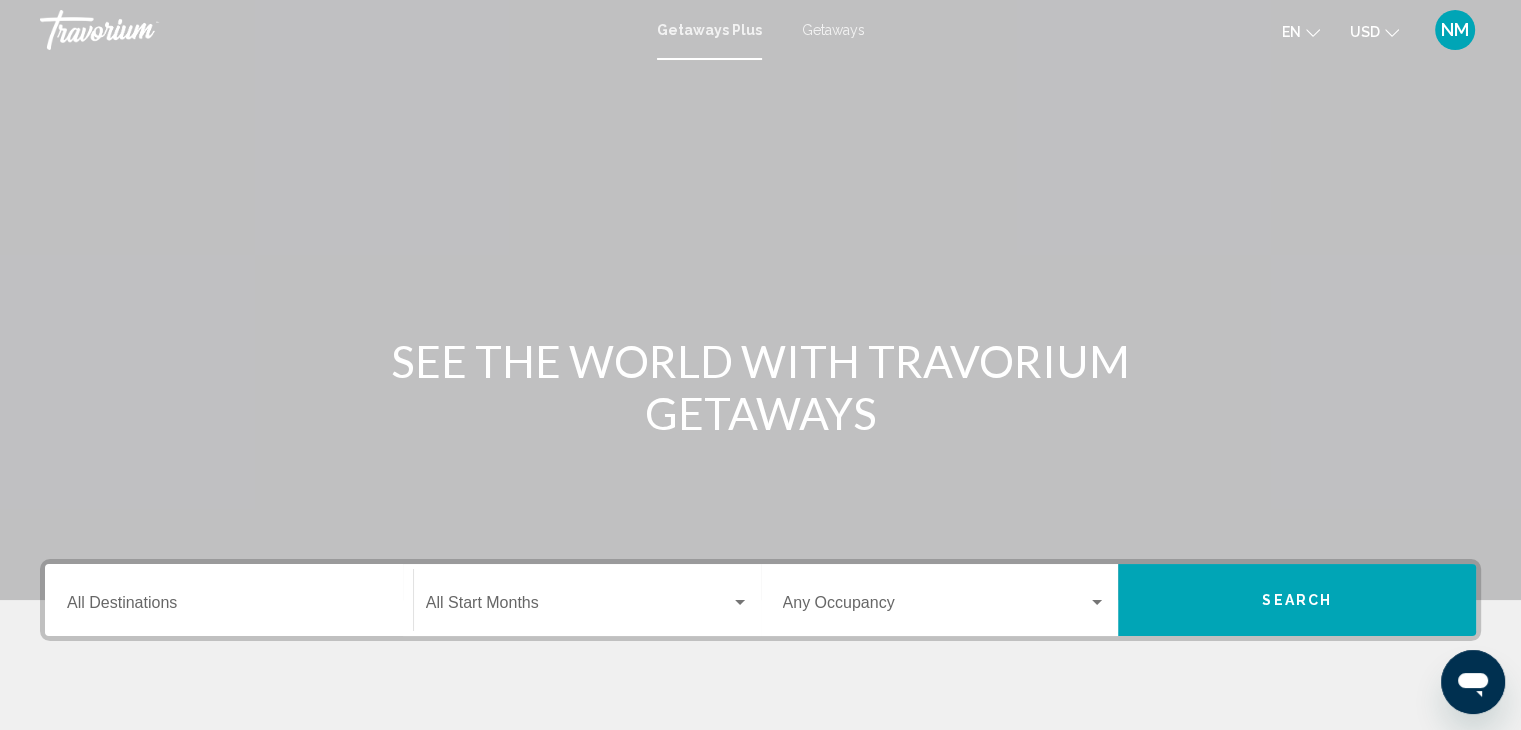 click on "Getaways" at bounding box center (833, 30) 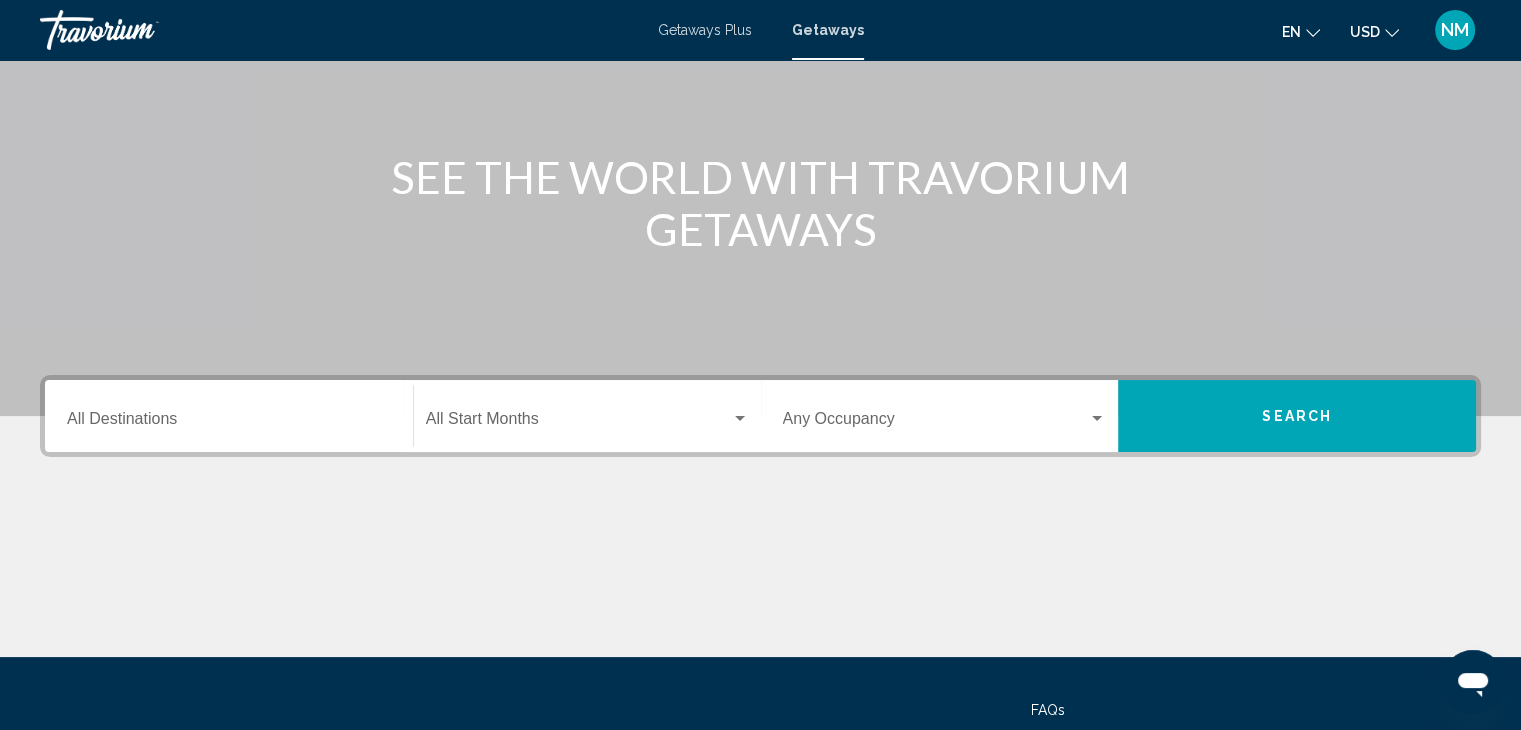 scroll, scrollTop: 187, scrollLeft: 0, axis: vertical 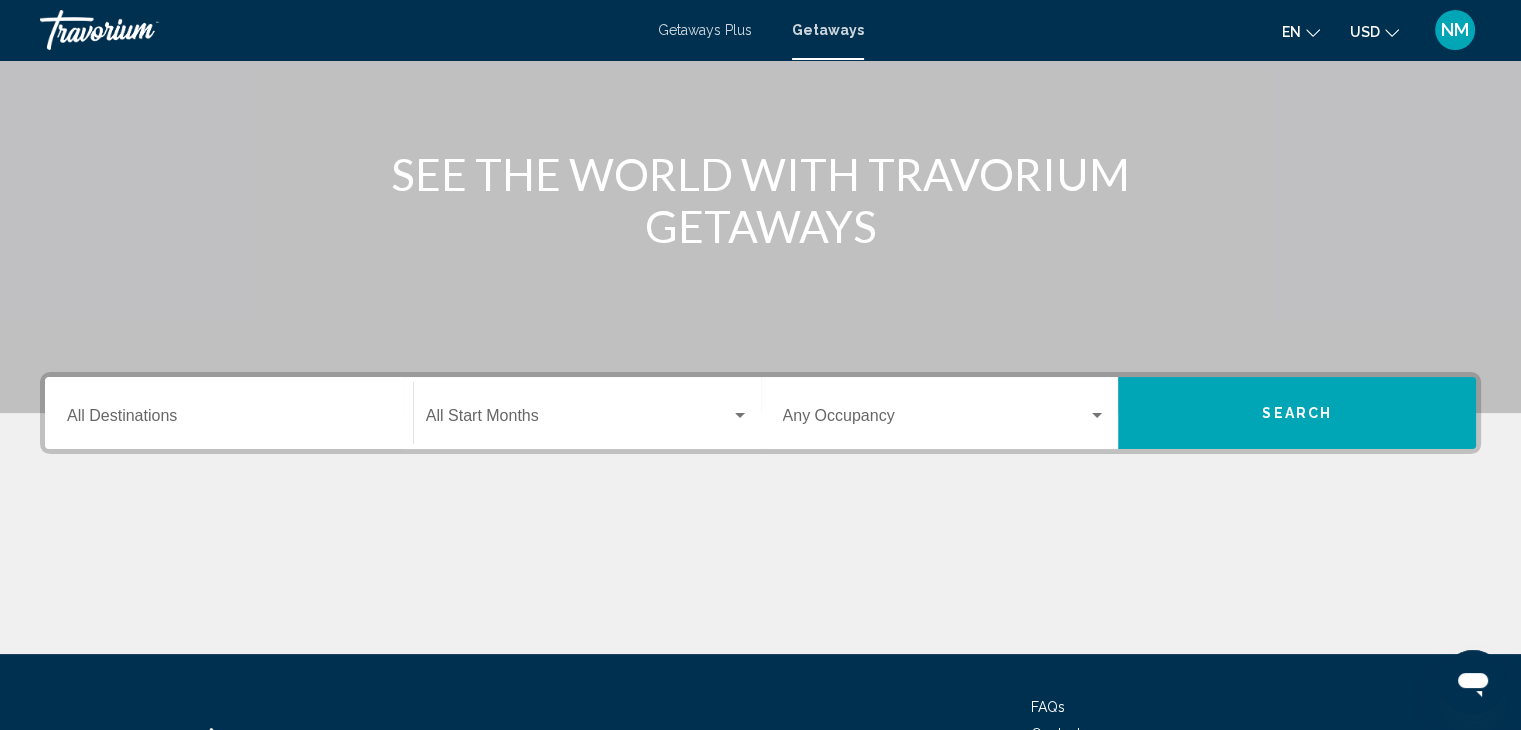 click on "Destination All Destinations" at bounding box center (229, 413) 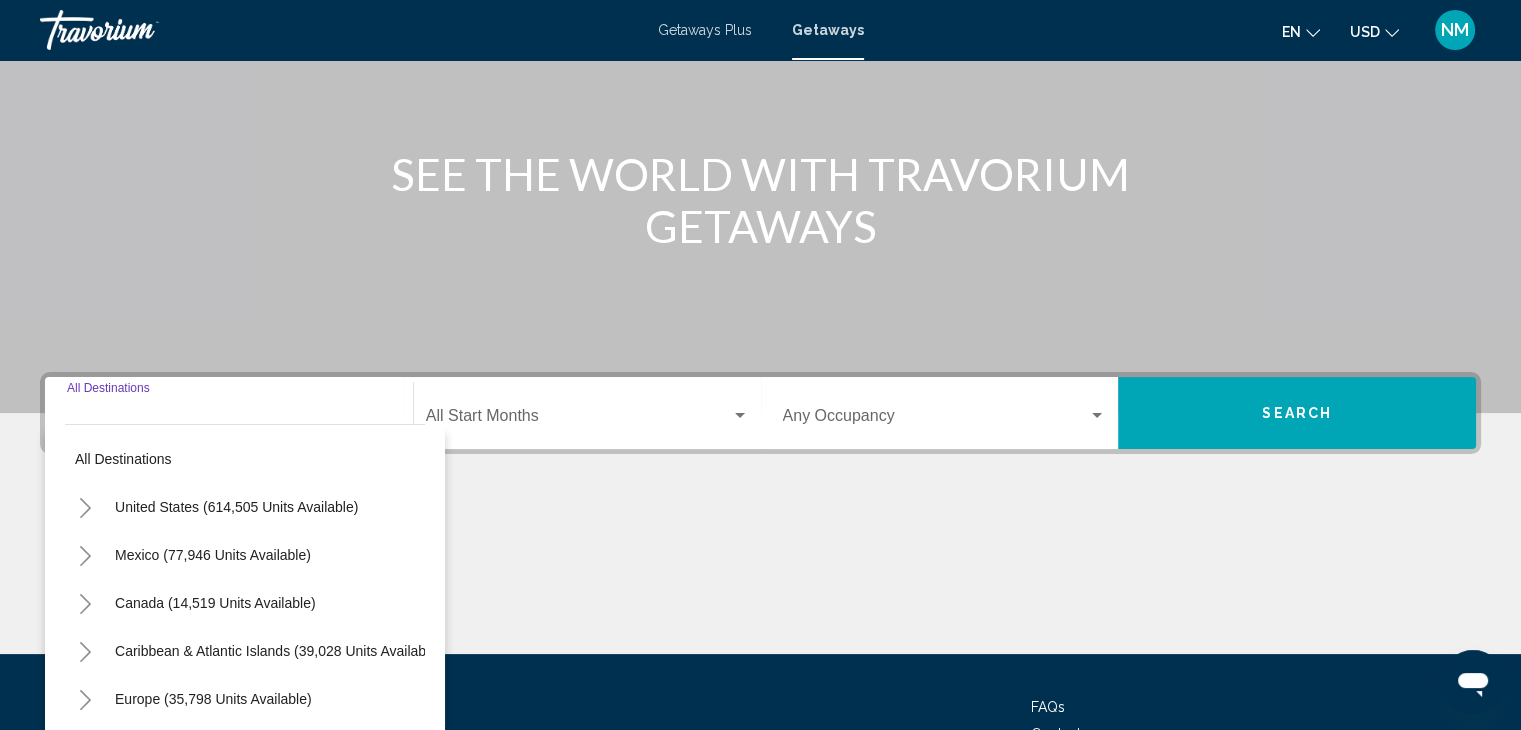 scroll, scrollTop: 356, scrollLeft: 0, axis: vertical 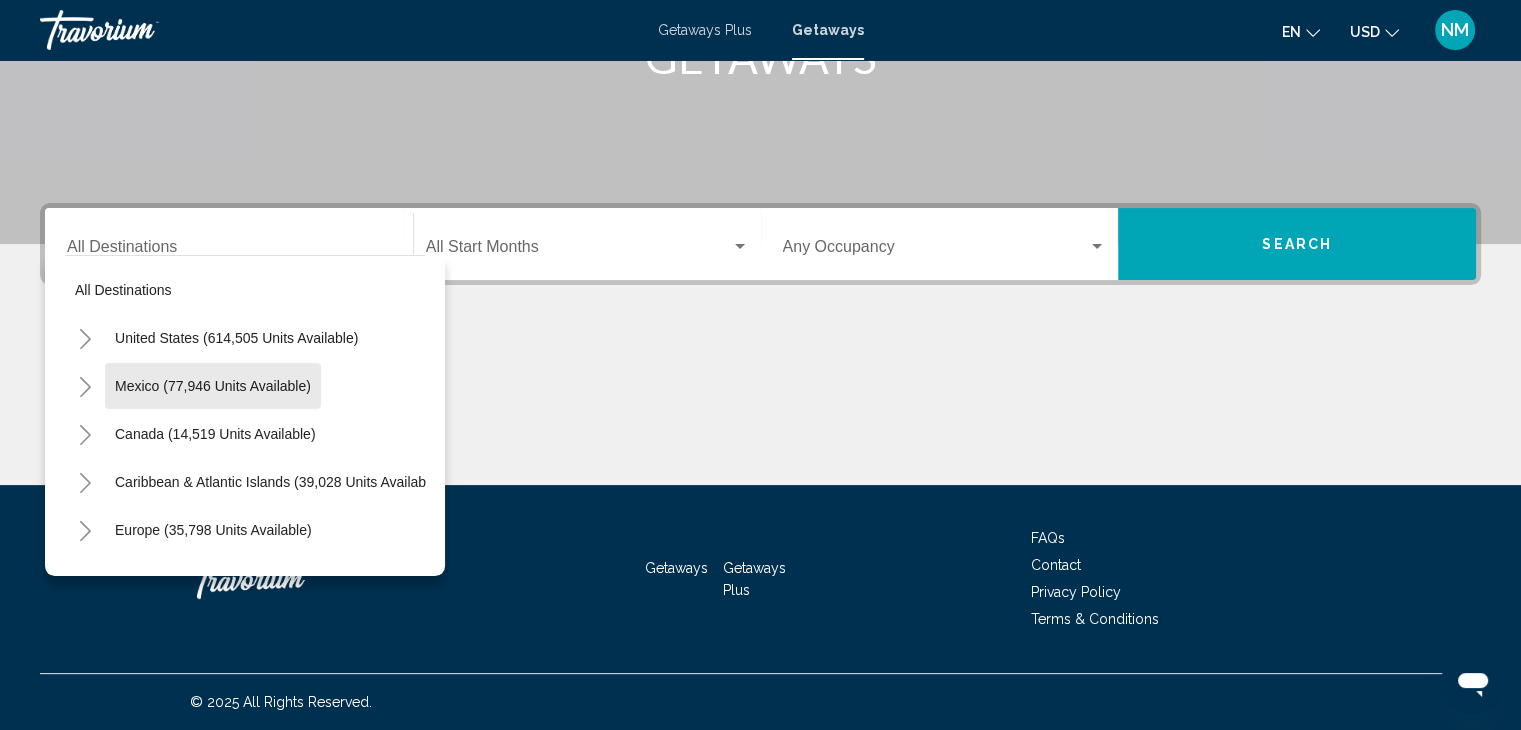 click on "Mexico (77,946 units available)" 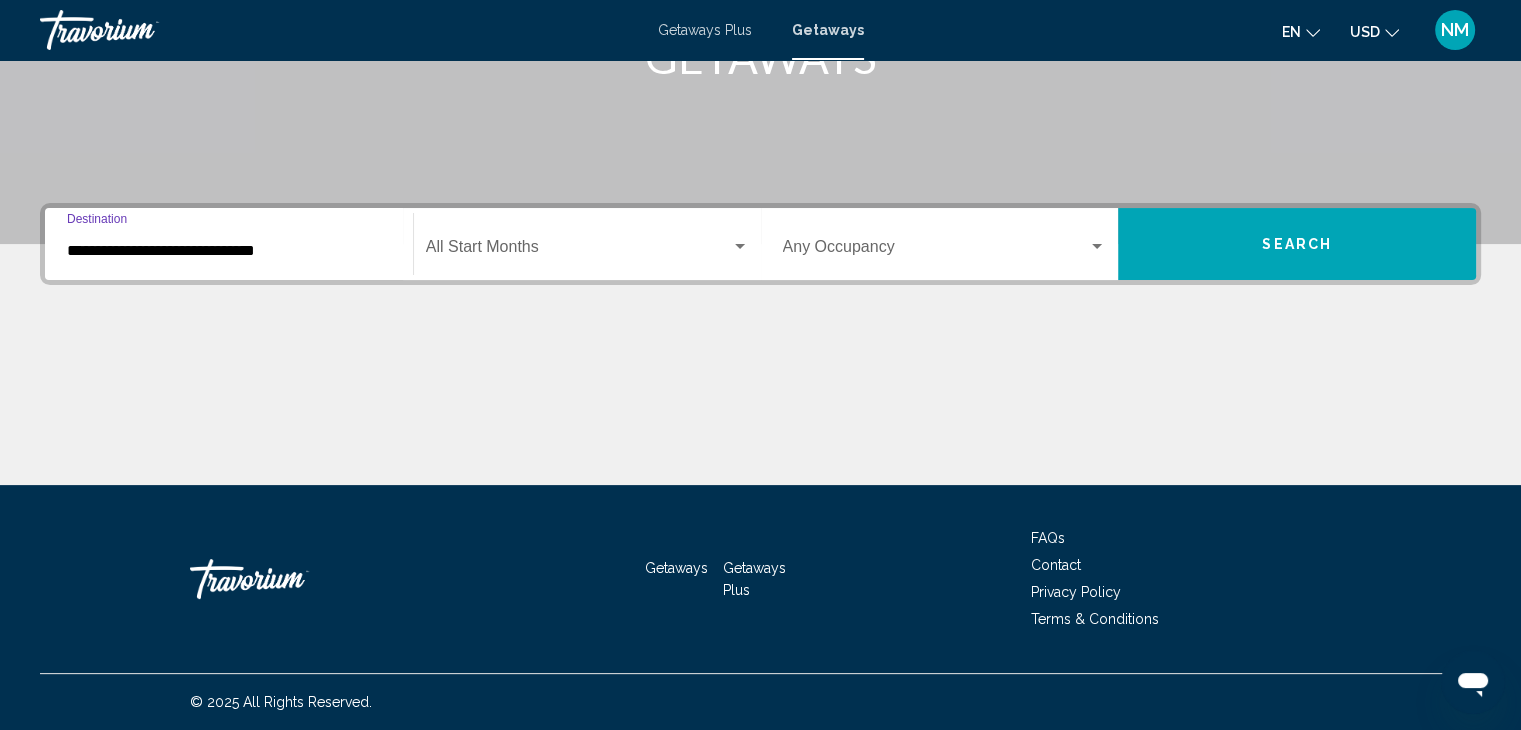 click on "**********" at bounding box center [229, 251] 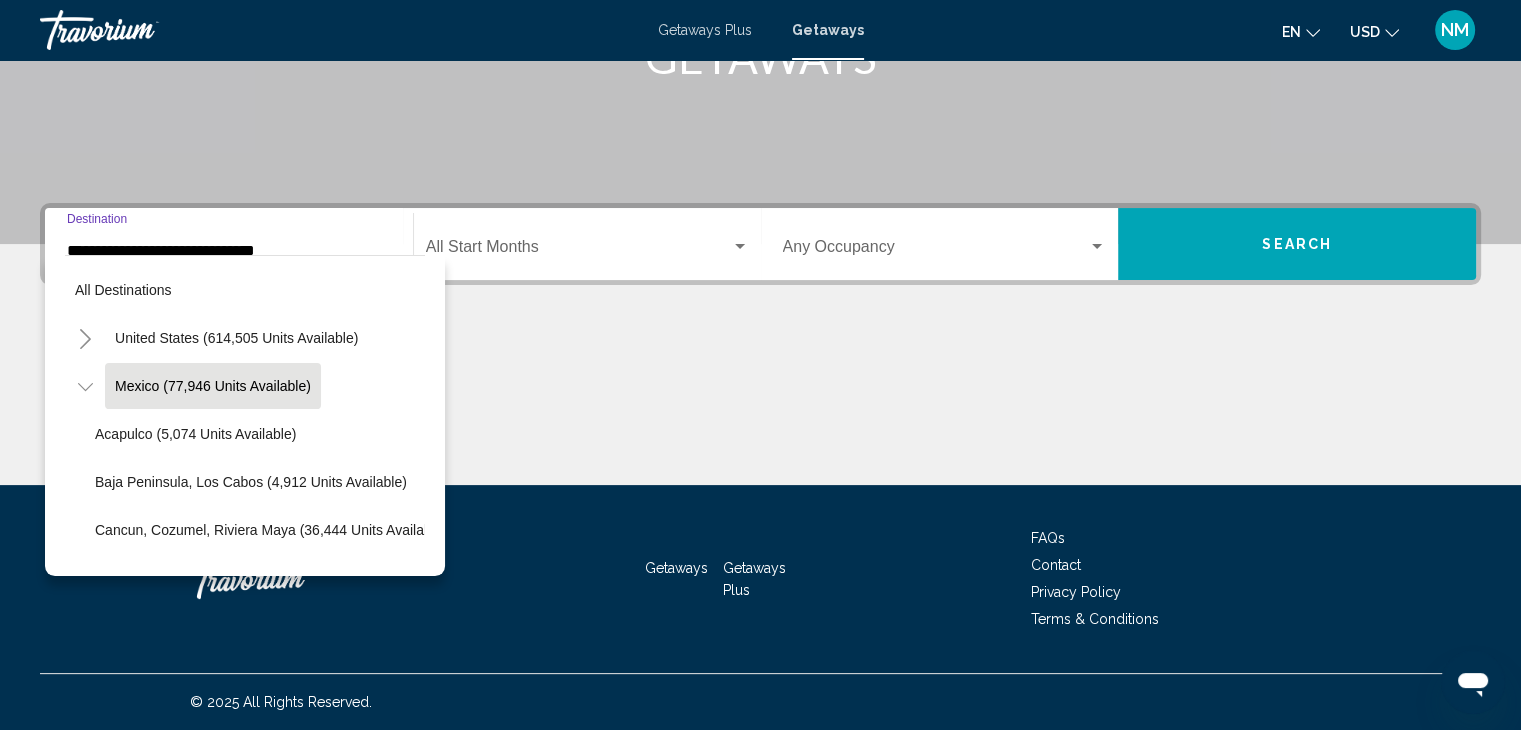 click 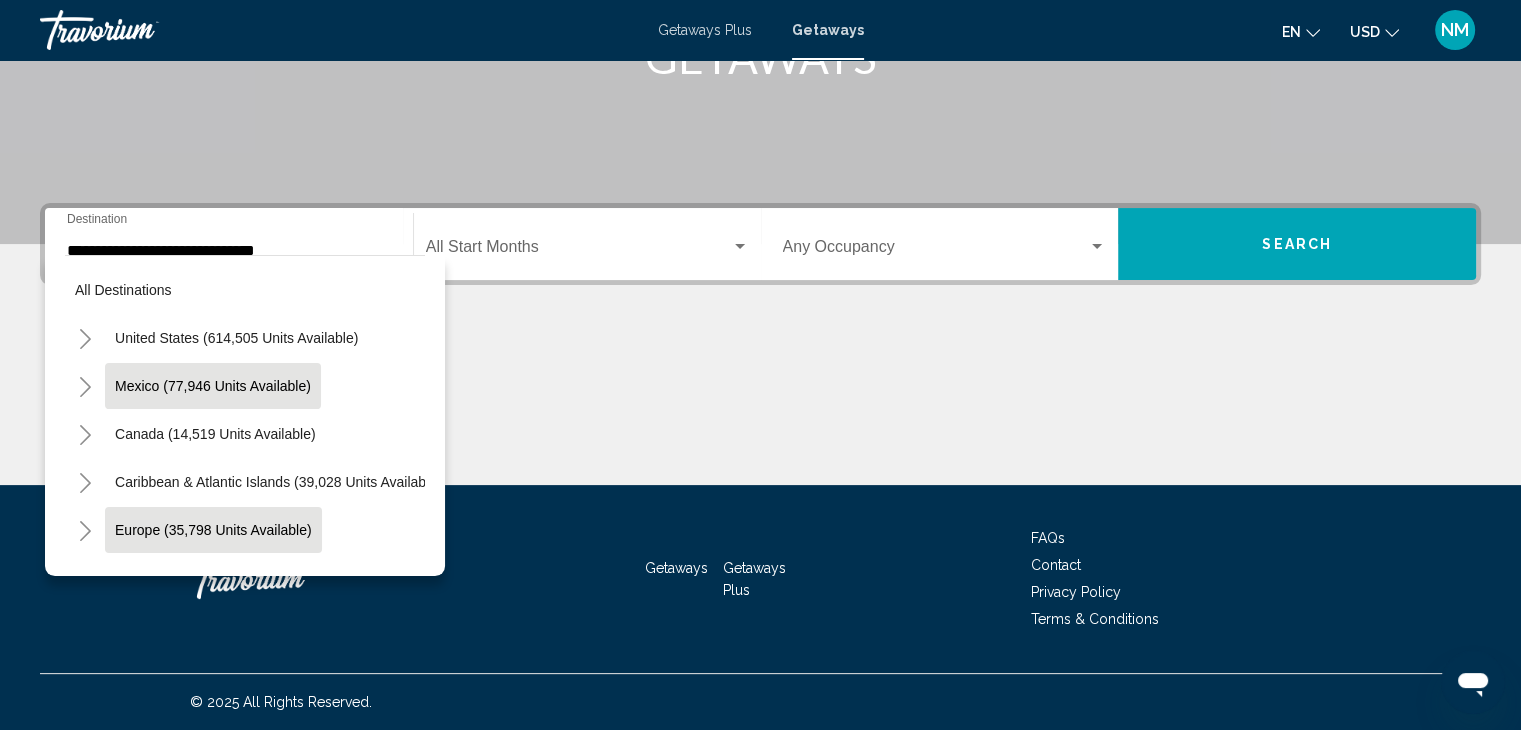 click on "Europe (35,798 units available)" at bounding box center (214, 578) 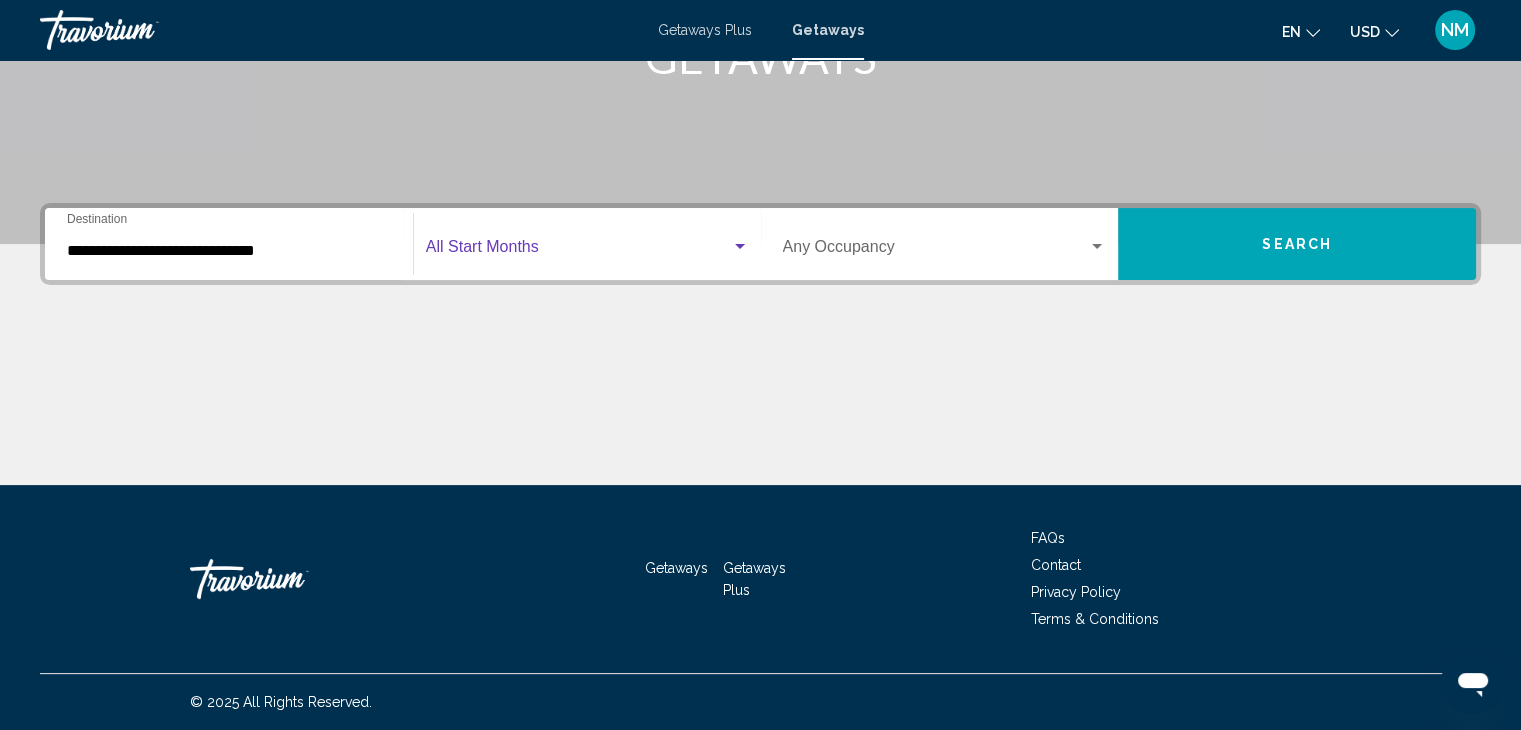 click at bounding box center (578, 251) 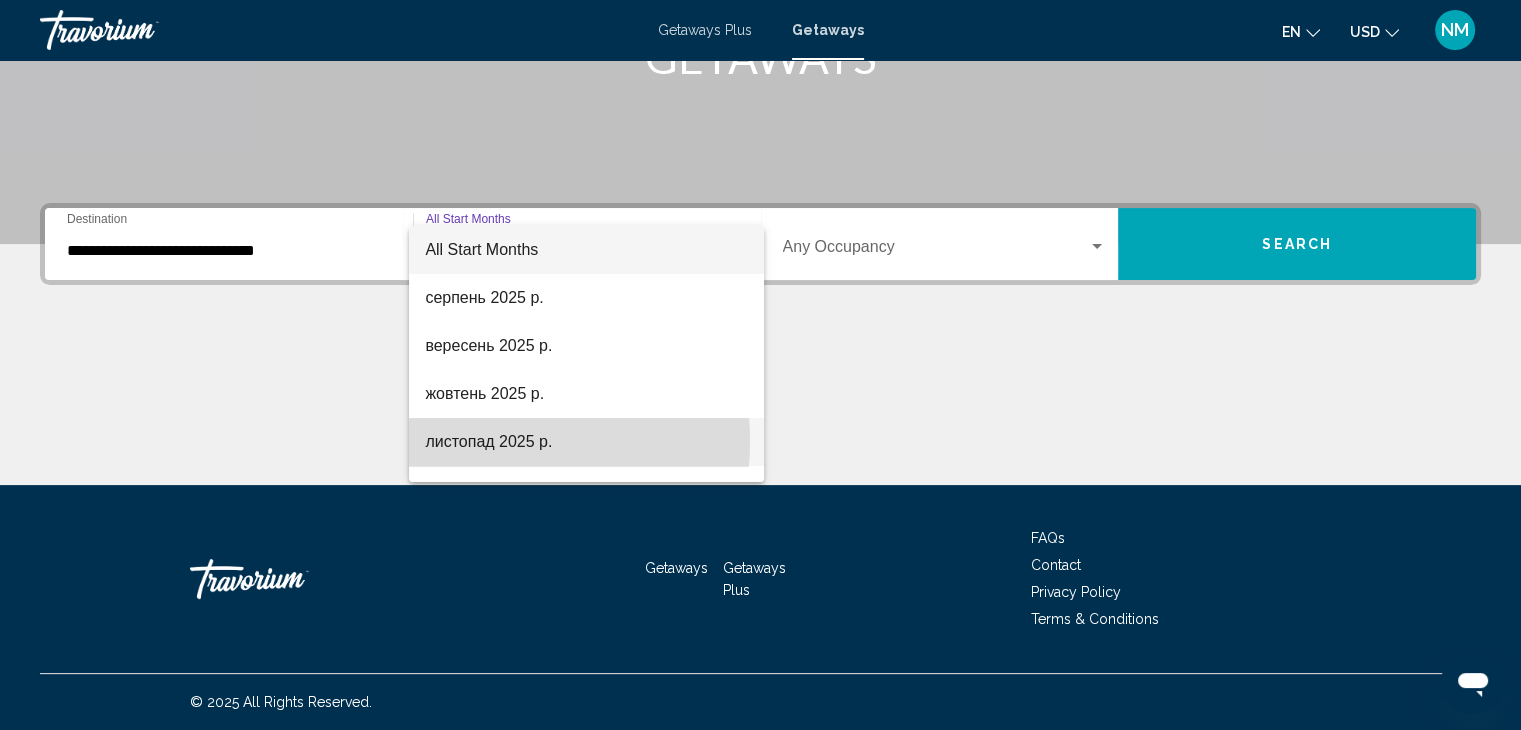 click on "листопад 2025 р." at bounding box center [586, 442] 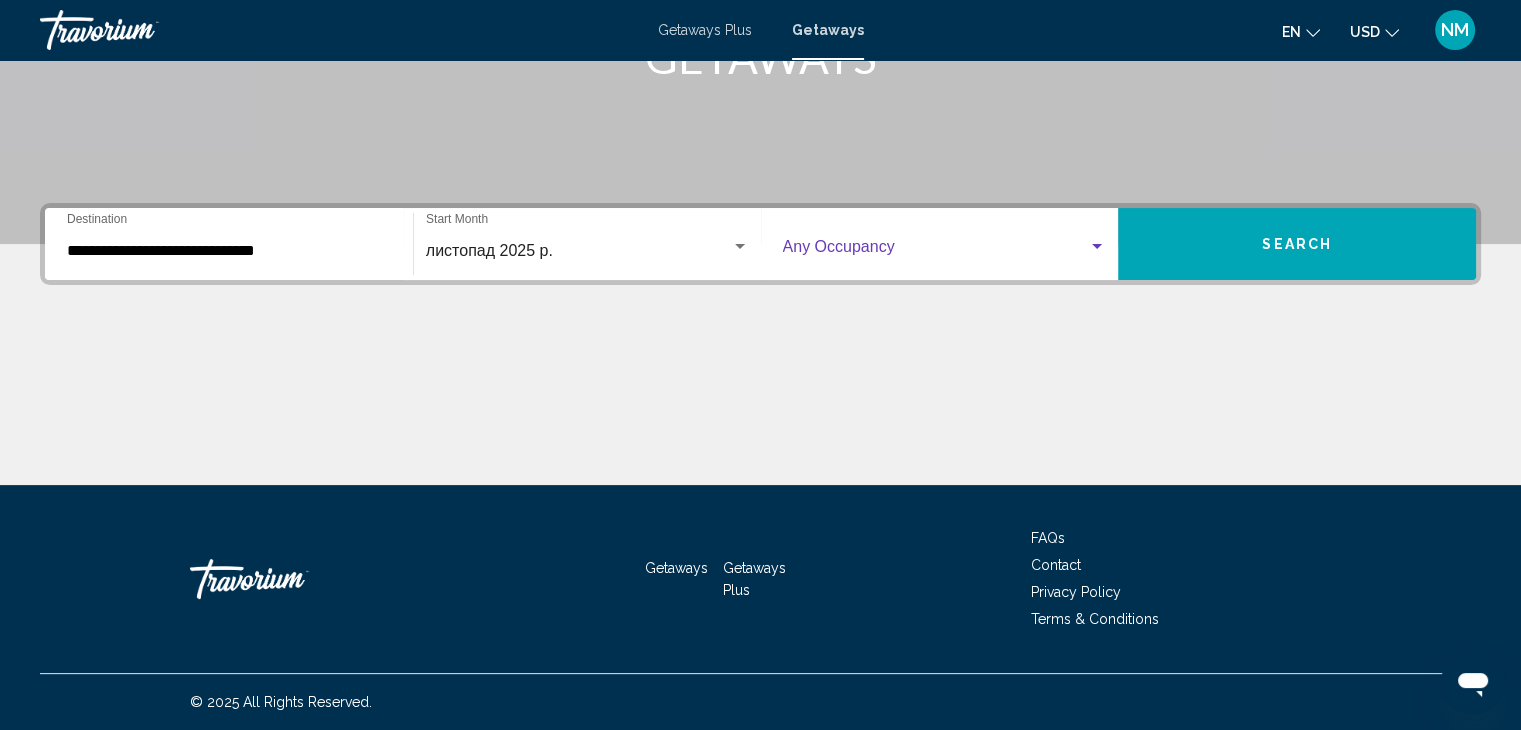 click at bounding box center (1097, 247) 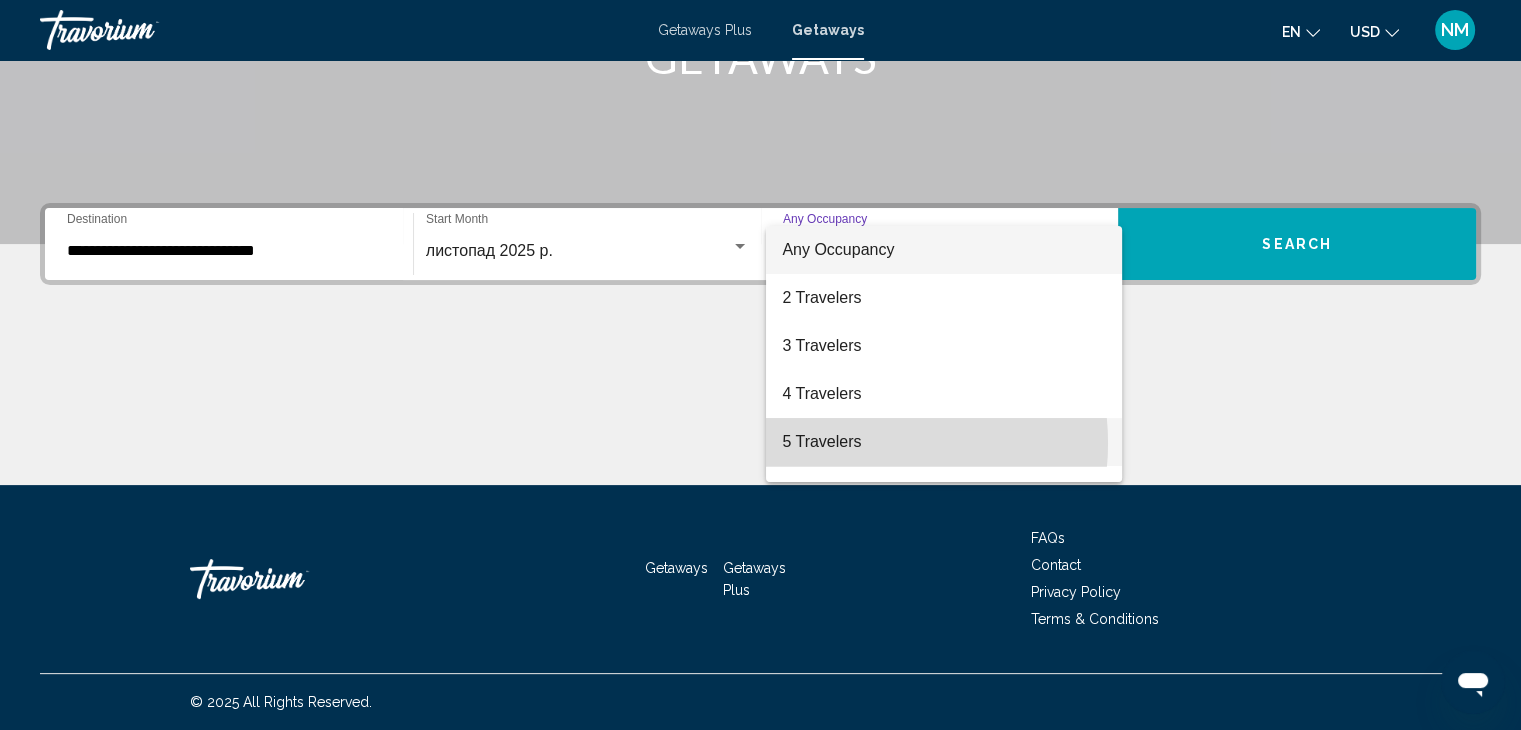 click on "5 Travelers" at bounding box center [944, 442] 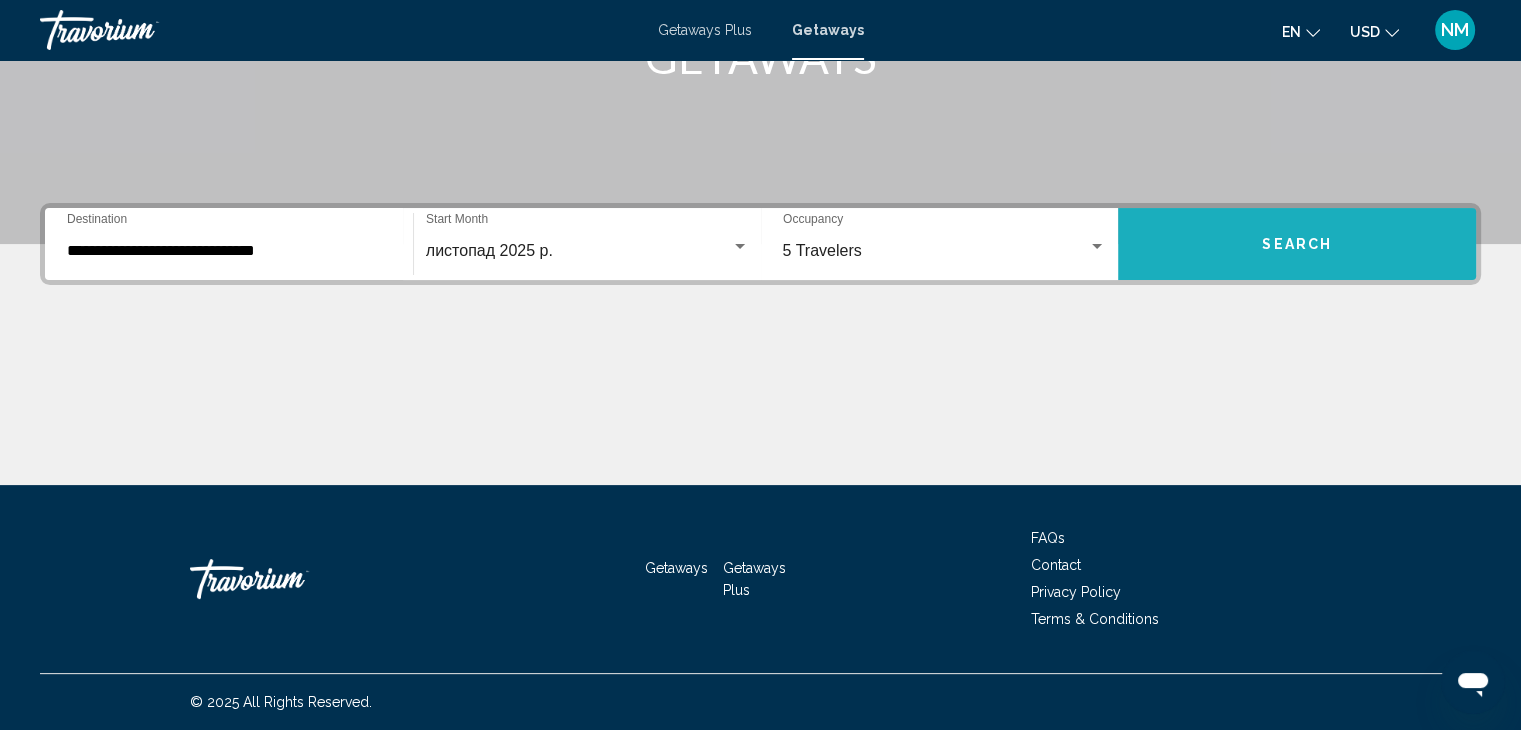 click on "Search" at bounding box center [1297, 245] 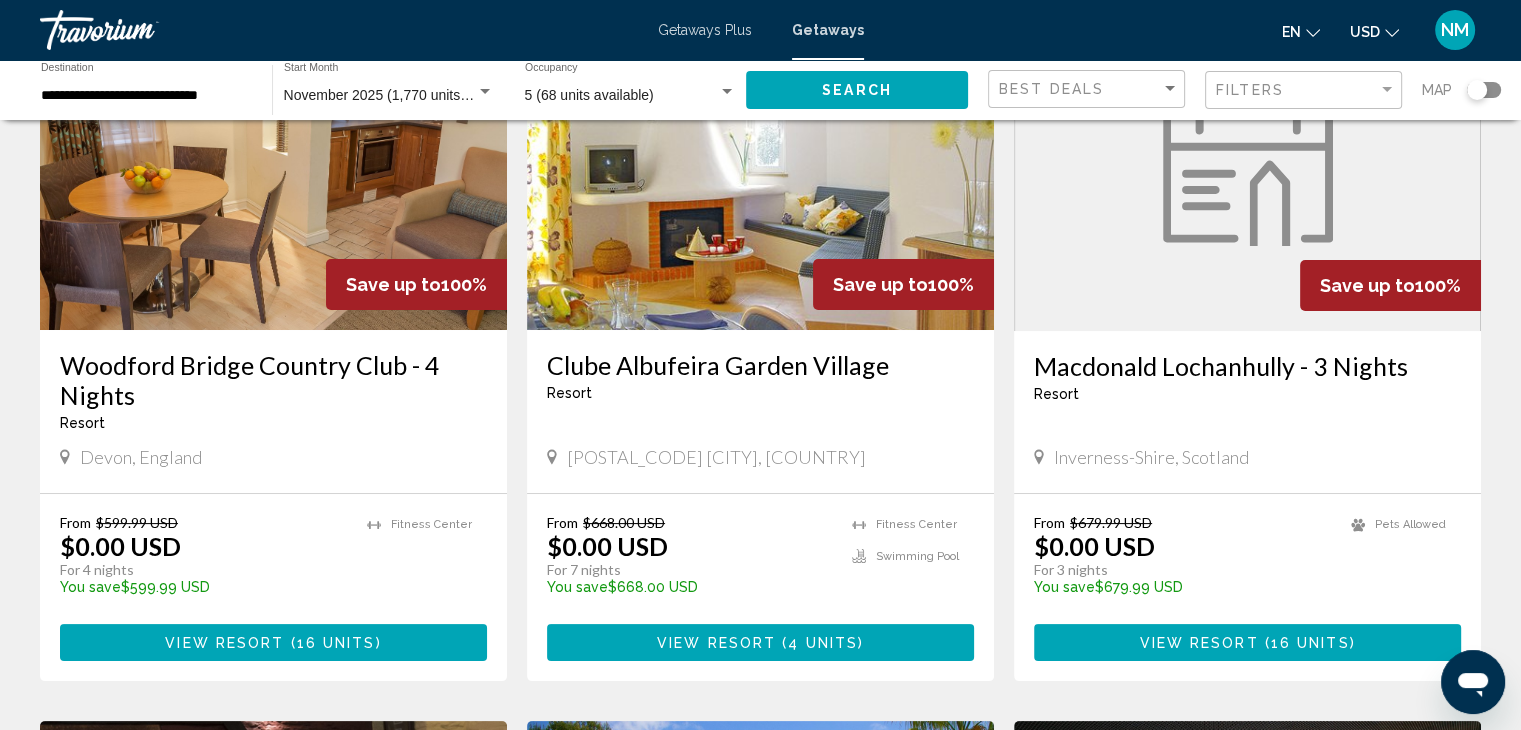 scroll, scrollTop: 208, scrollLeft: 0, axis: vertical 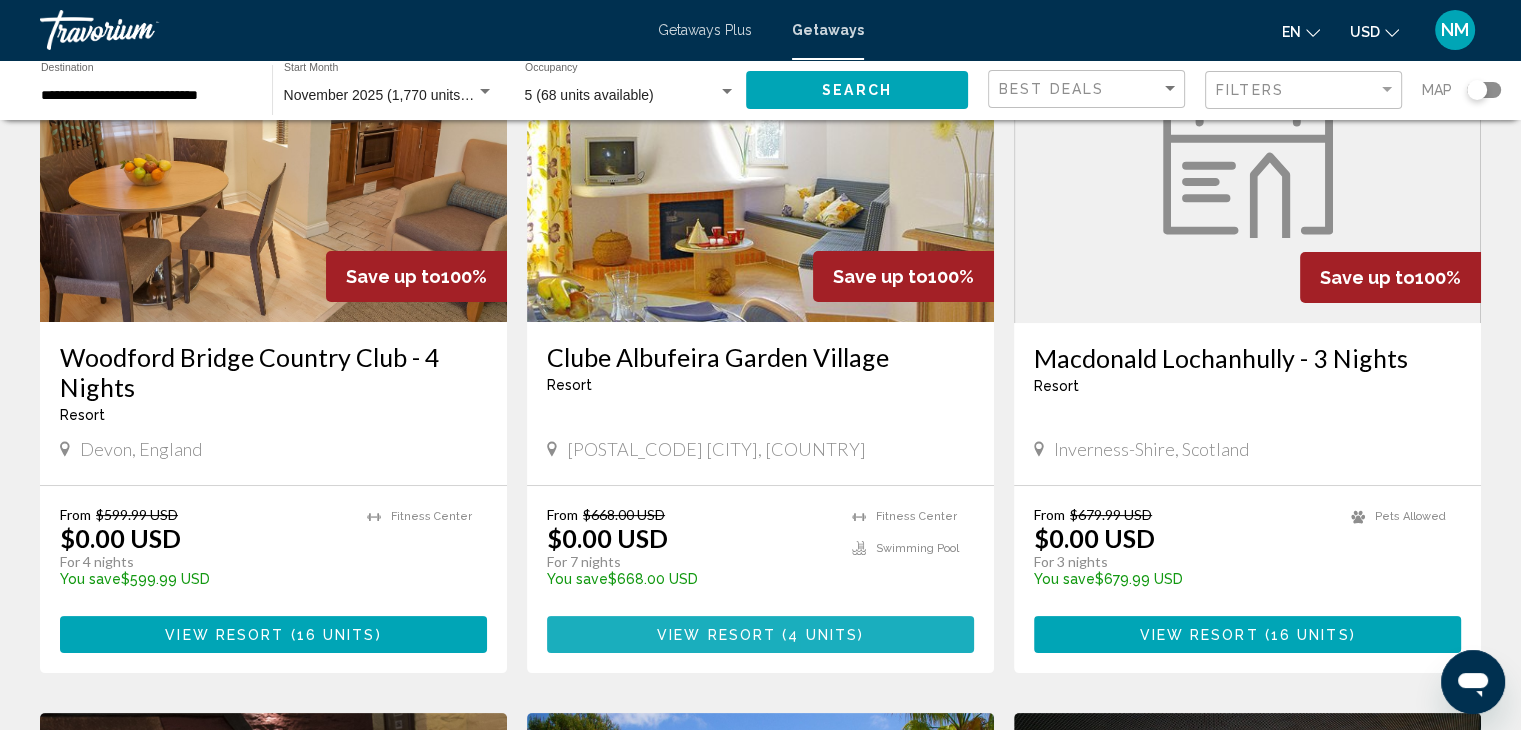 click on "4 units" at bounding box center [823, 635] 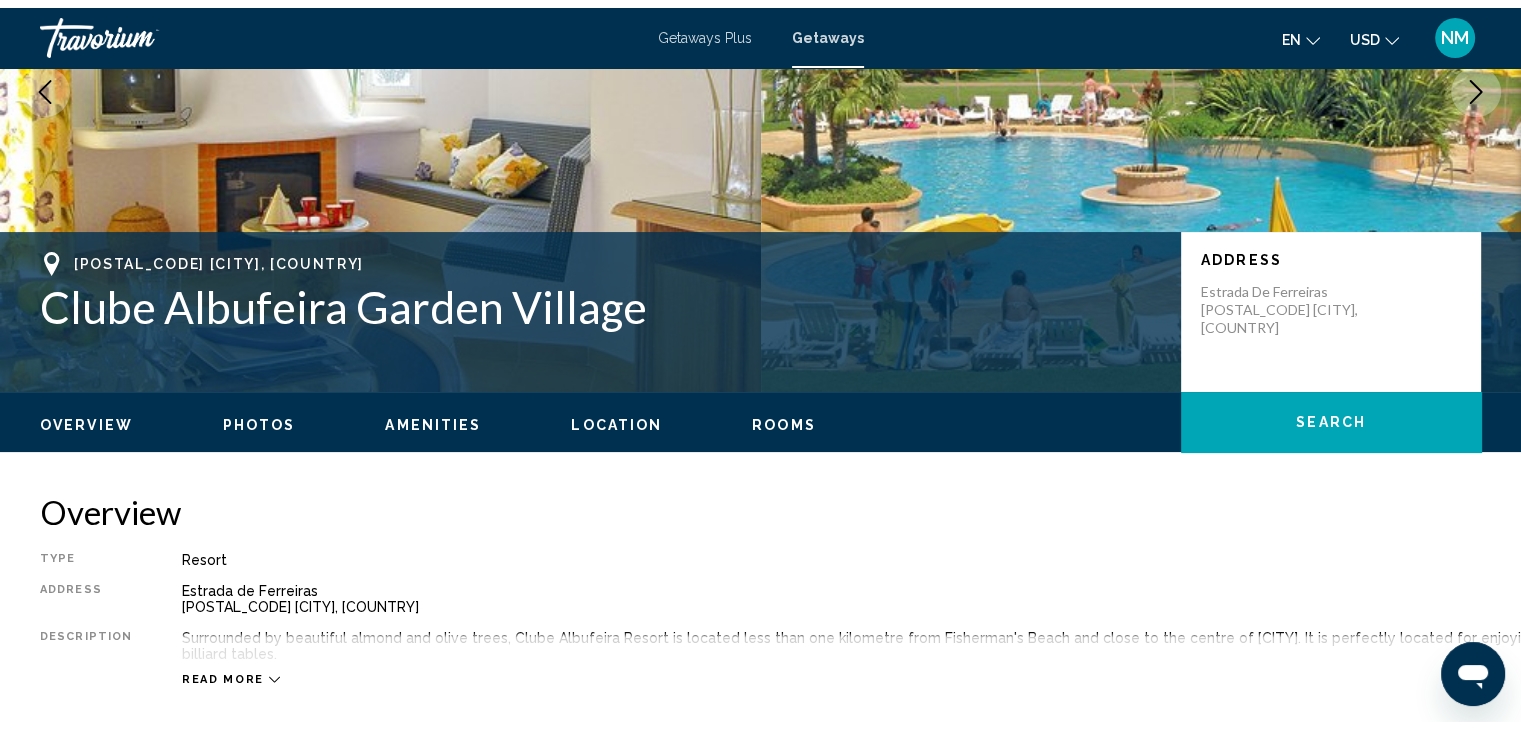 scroll, scrollTop: 0, scrollLeft: 0, axis: both 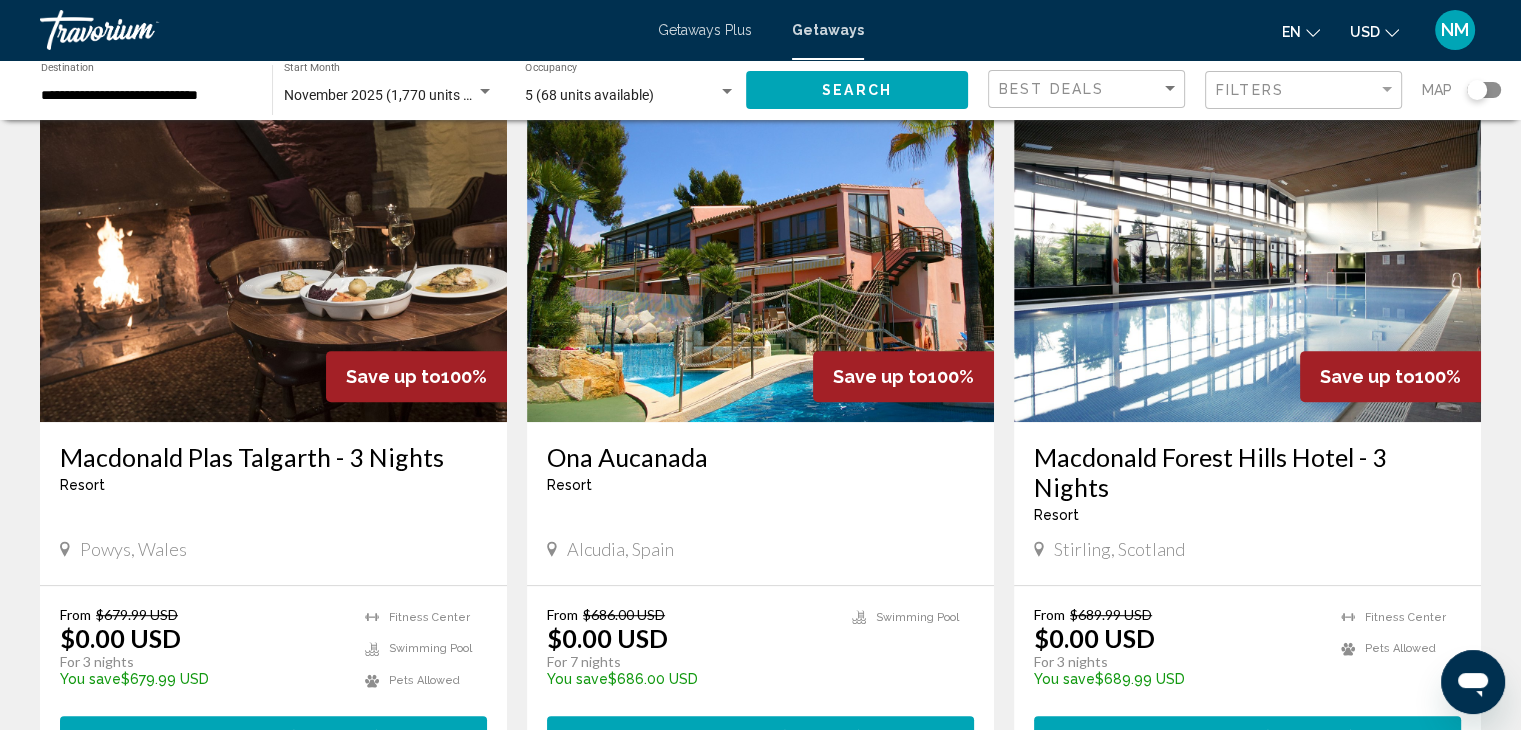 click on "Ona Aucanada" at bounding box center (760, 457) 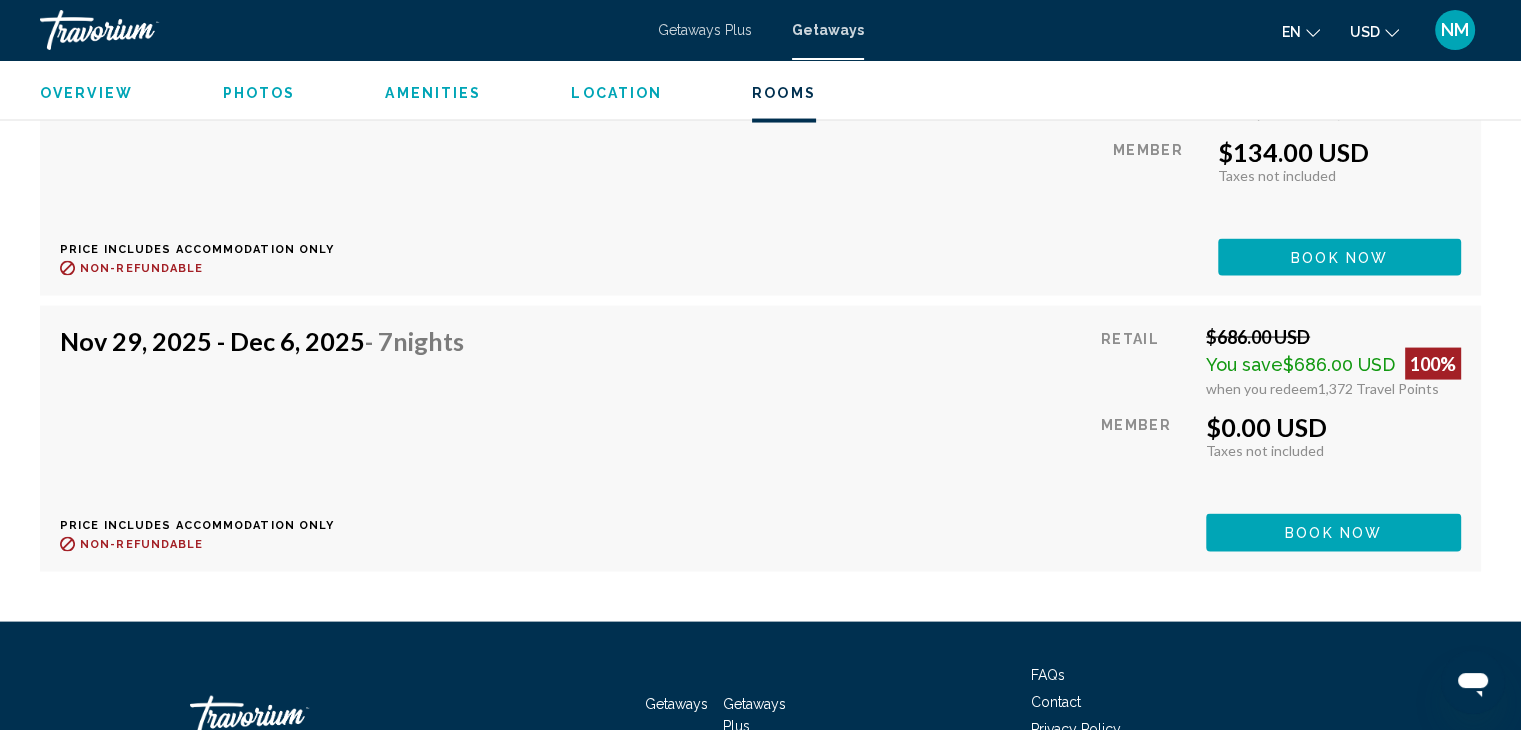 scroll, scrollTop: 4044, scrollLeft: 0, axis: vertical 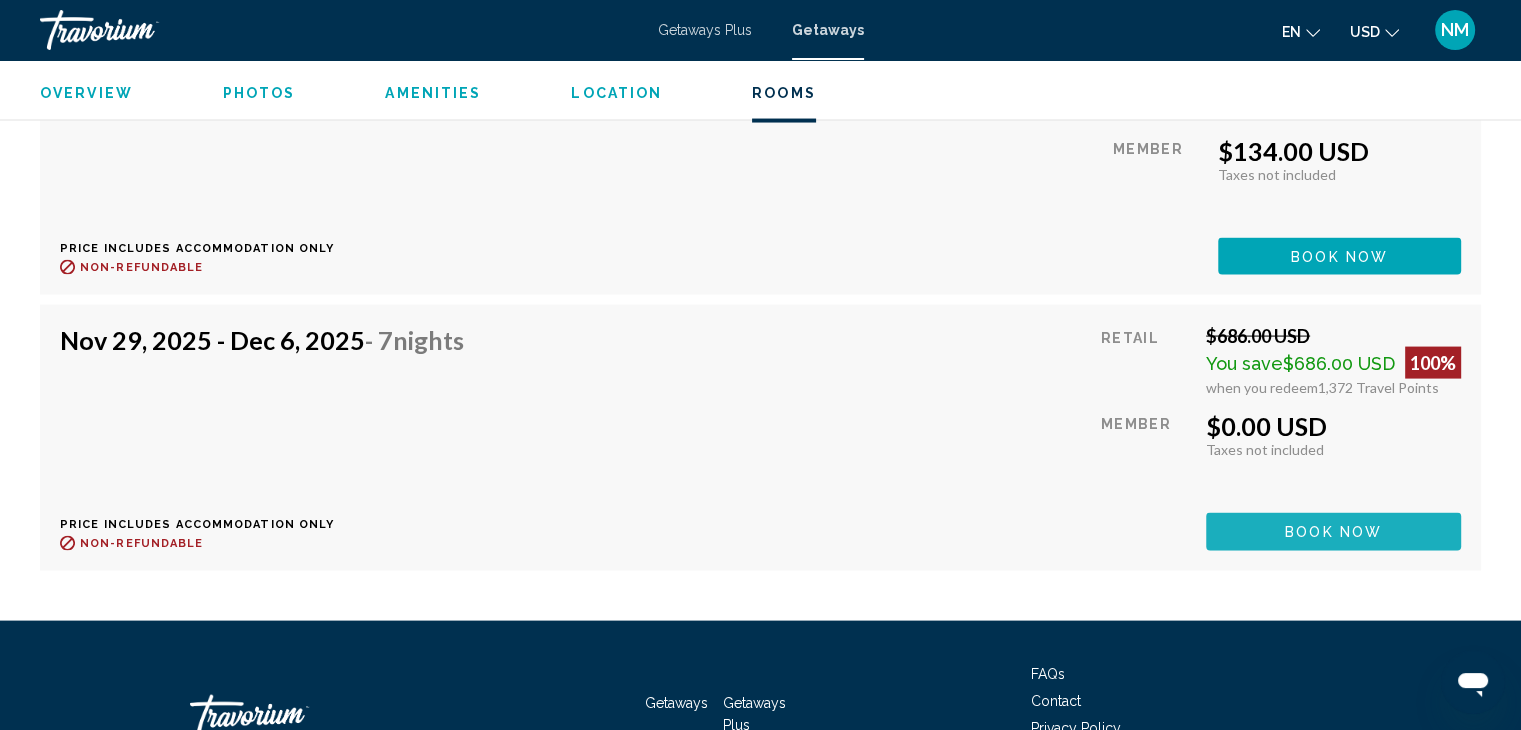 click on "Book now" at bounding box center (1333, 531) 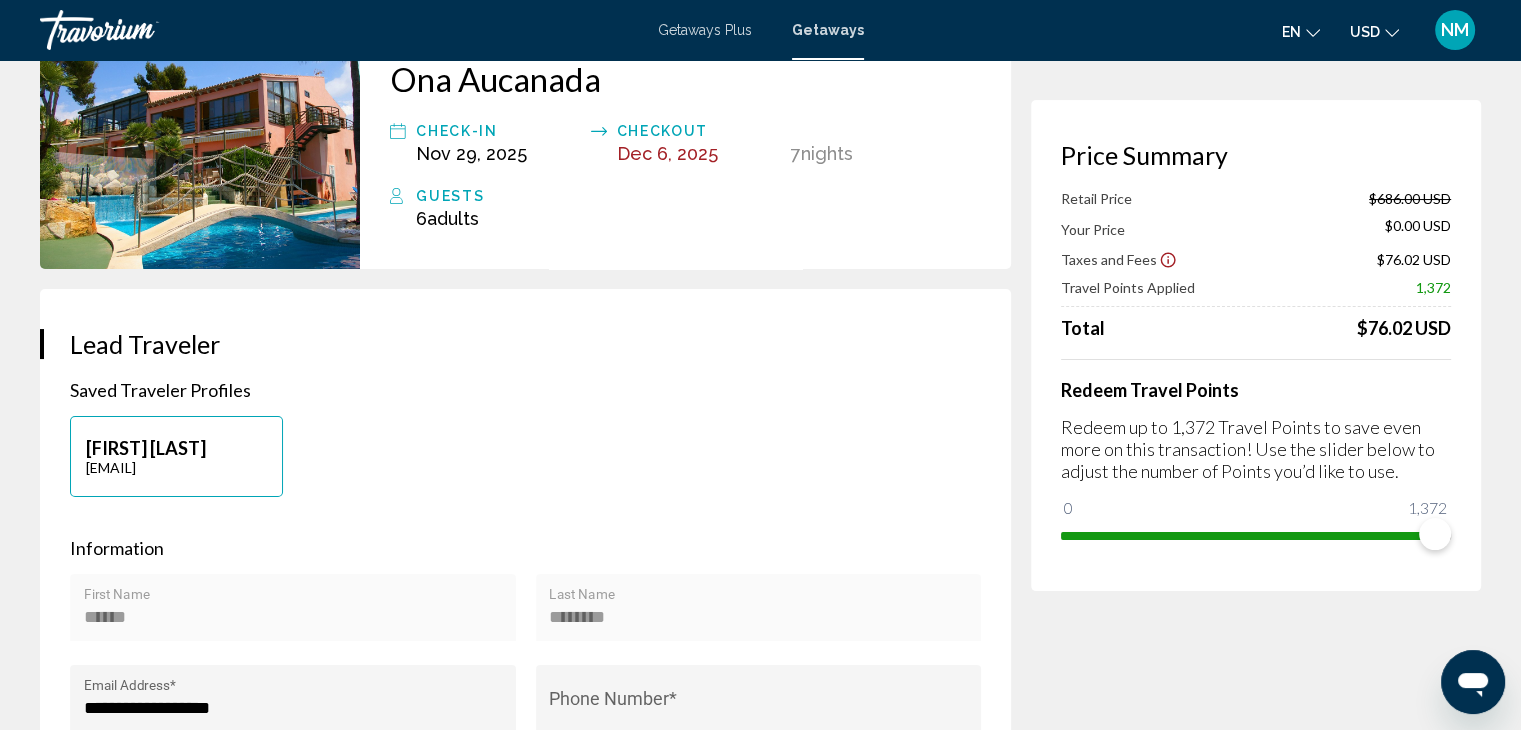 scroll, scrollTop: 0, scrollLeft: 0, axis: both 